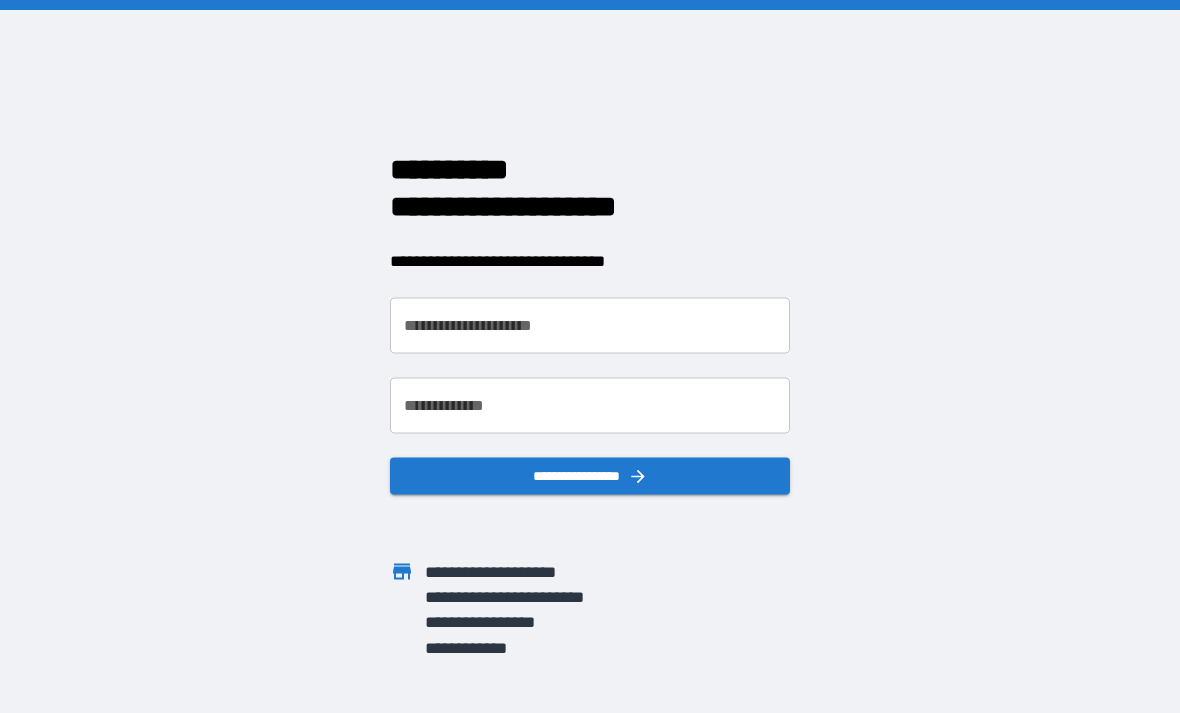 scroll, scrollTop: 0, scrollLeft: 0, axis: both 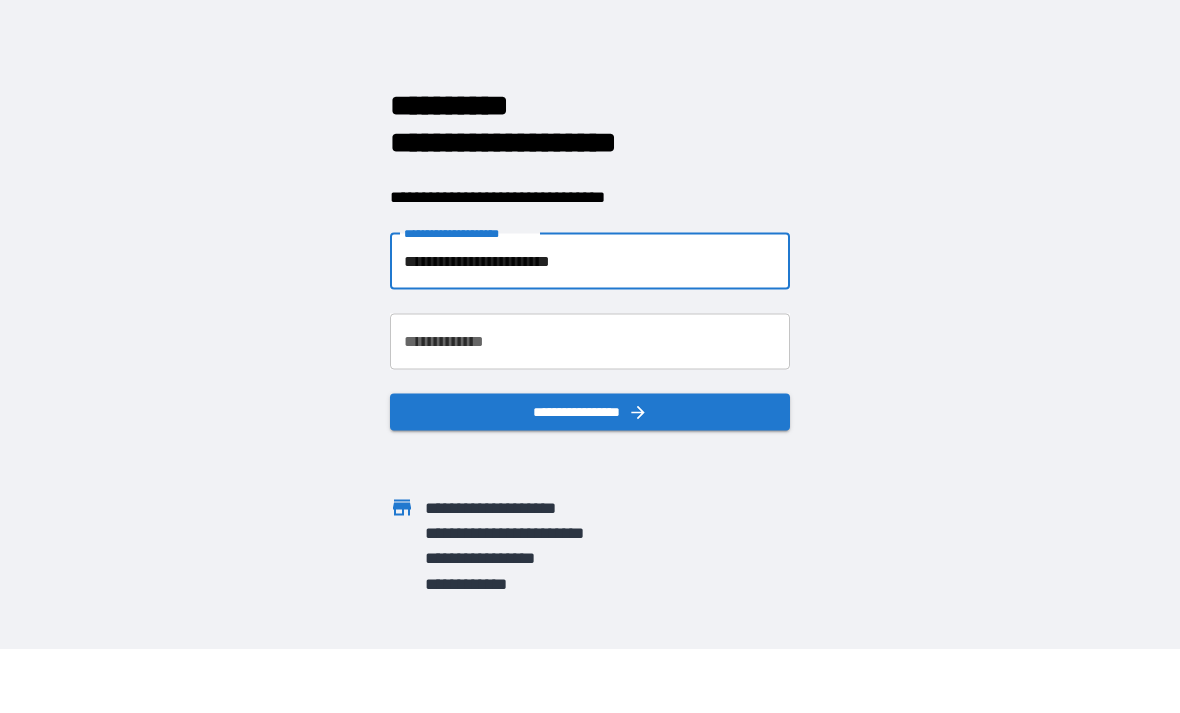 type on "**********" 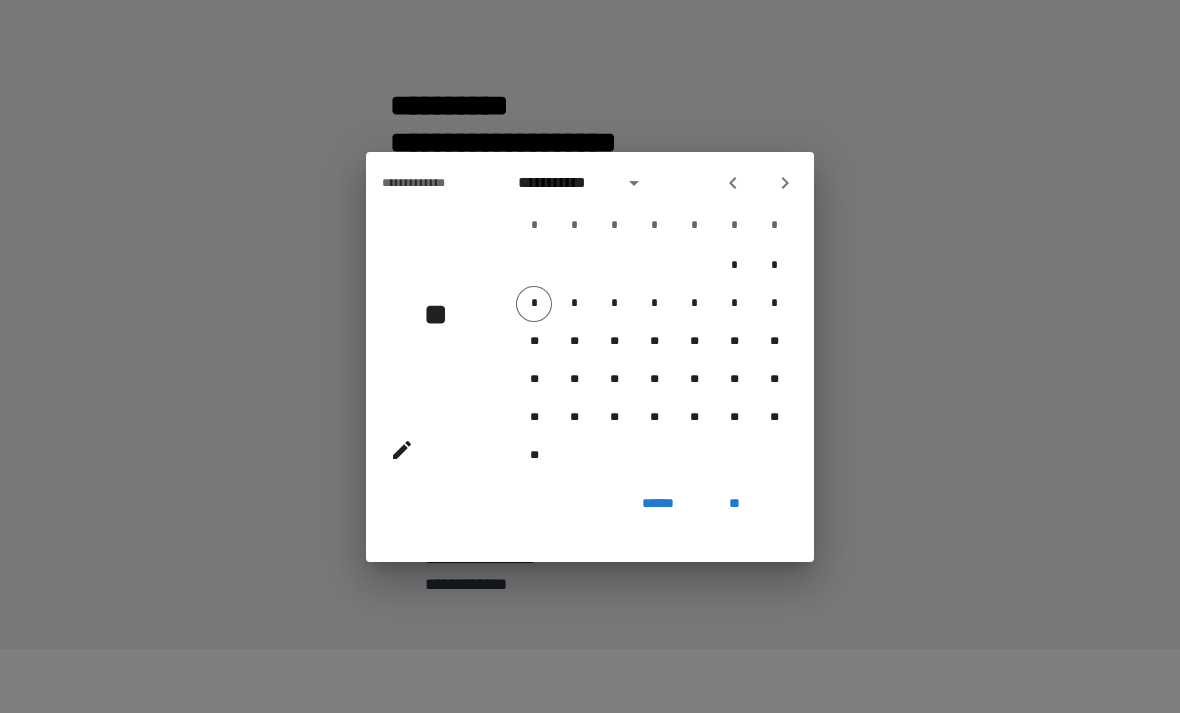 click on "**********" at bounding box center (590, 356) 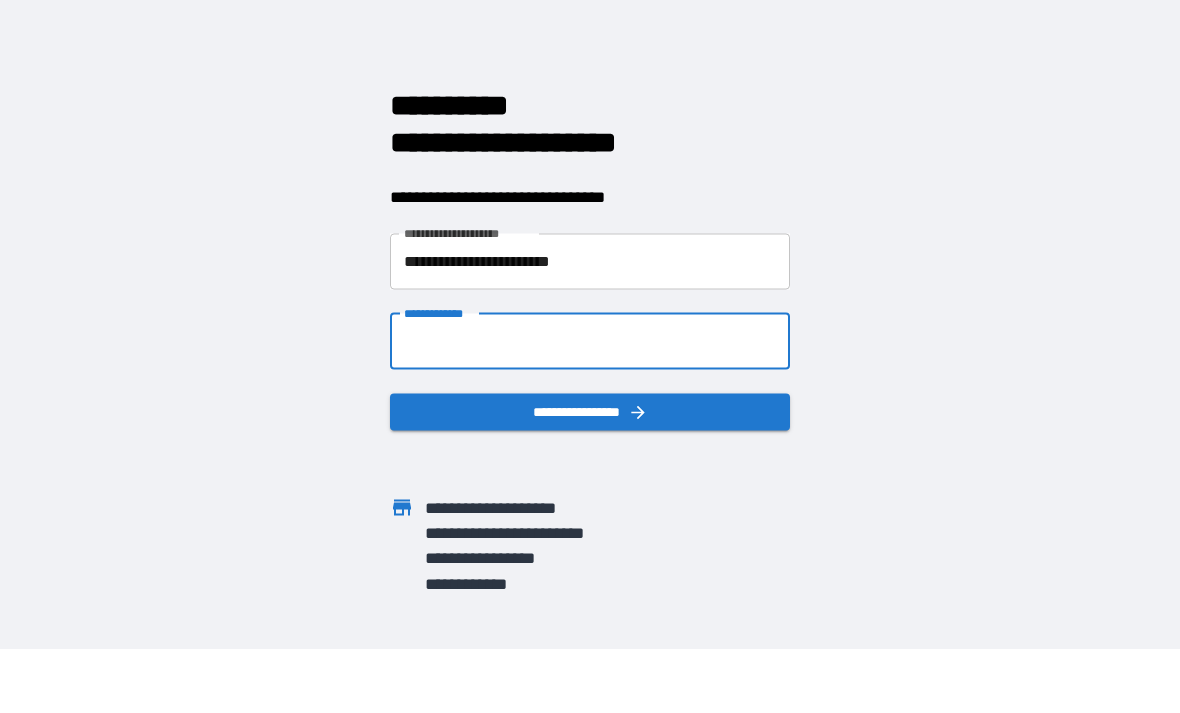 click on "**********" at bounding box center (590, 341) 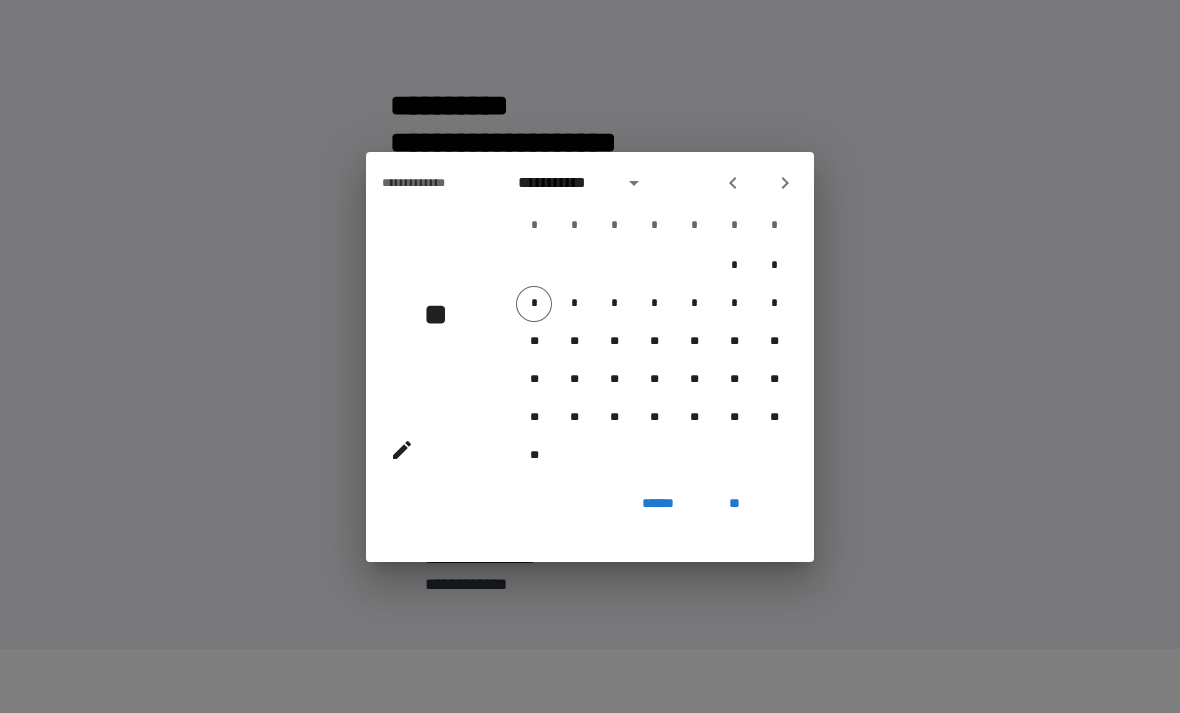 click 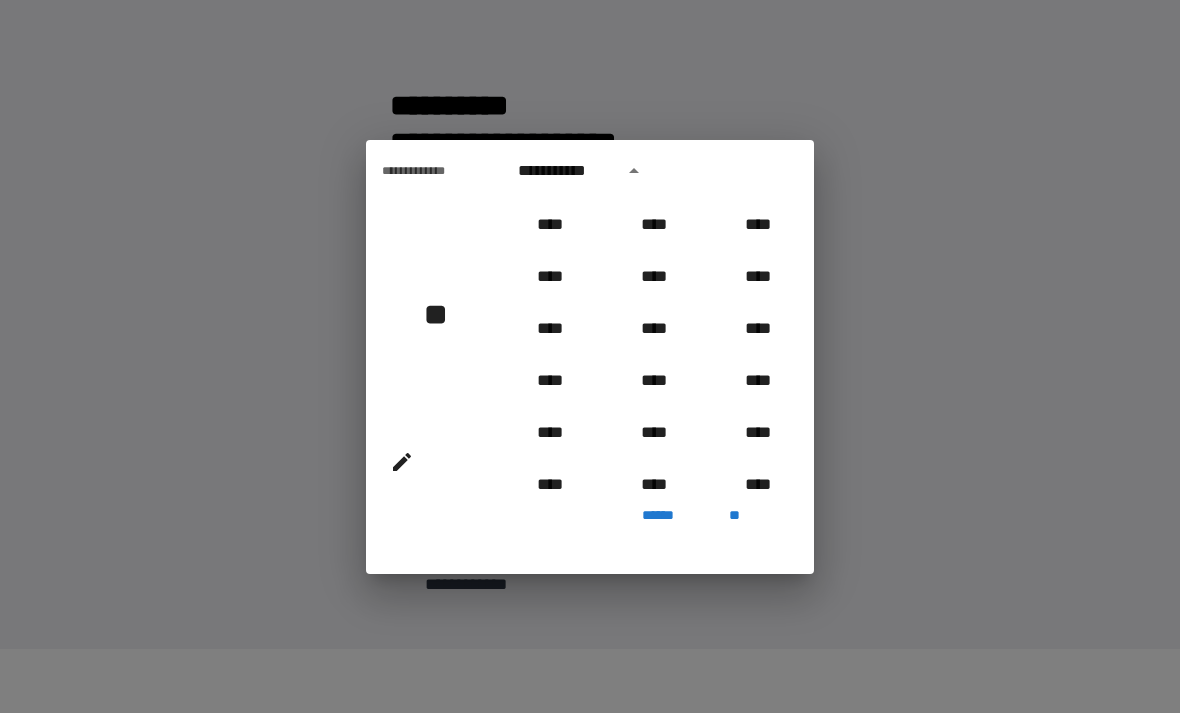 scroll, scrollTop: 962, scrollLeft: 0, axis: vertical 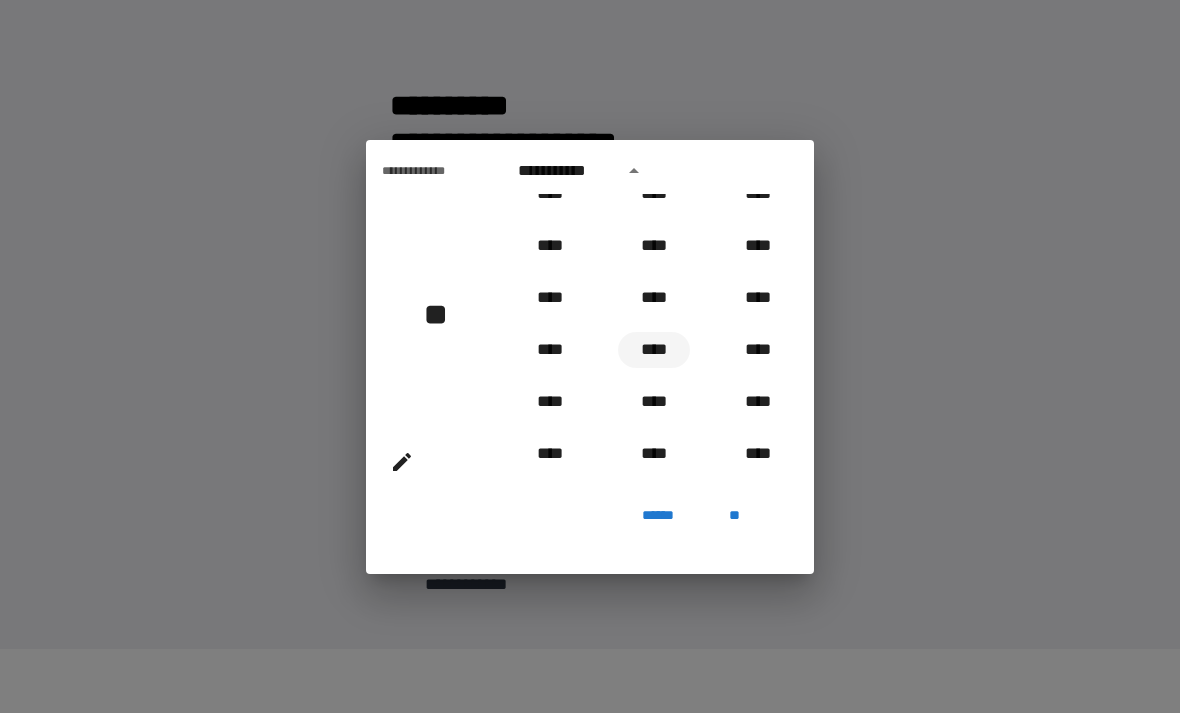 click on "****" at bounding box center (654, 350) 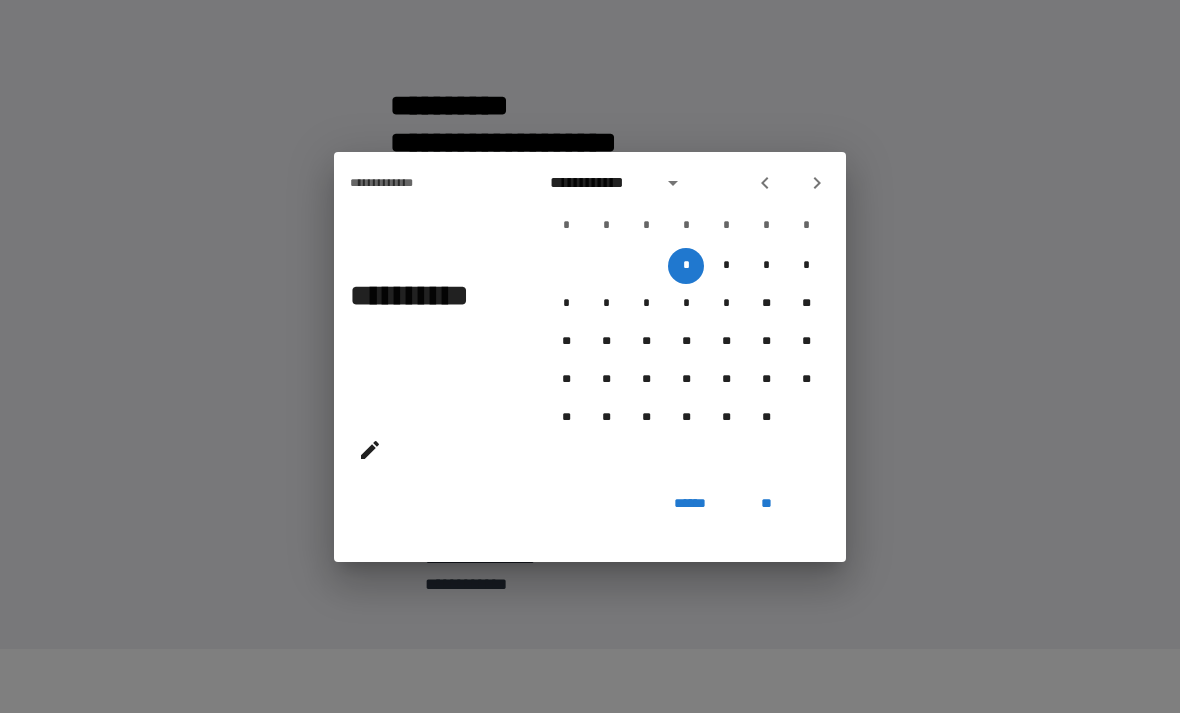 click on "**********" at bounding box center [600, 183] 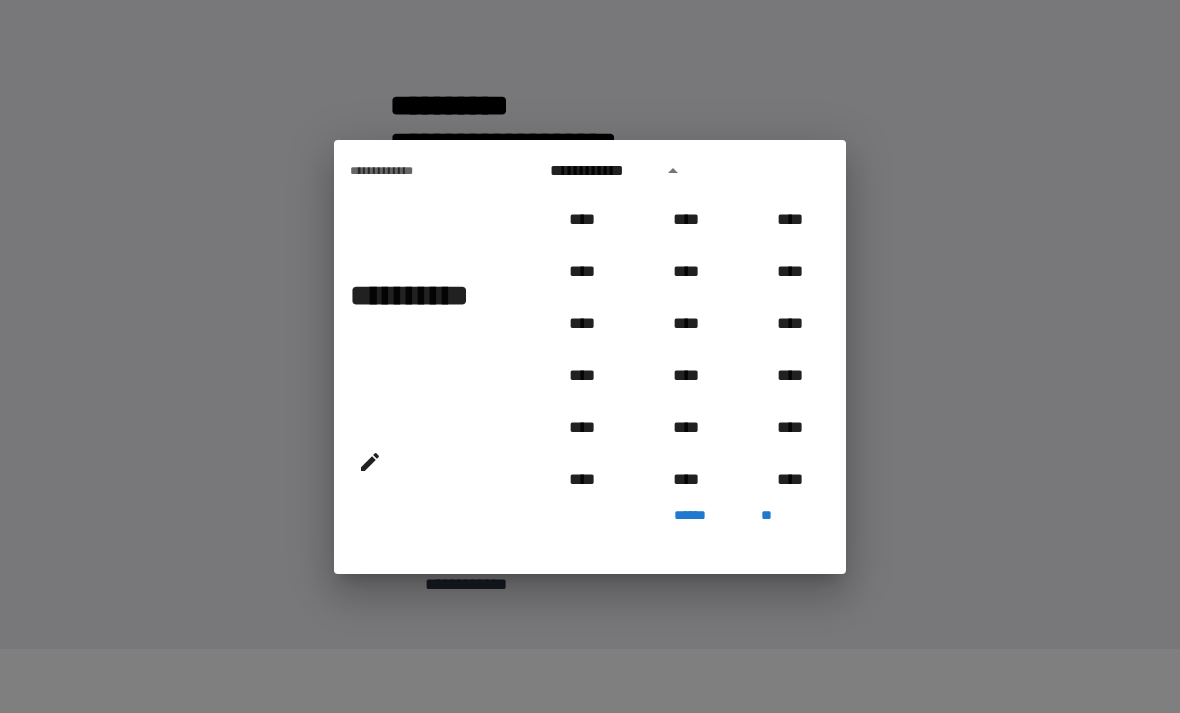 scroll, scrollTop: 966, scrollLeft: 0, axis: vertical 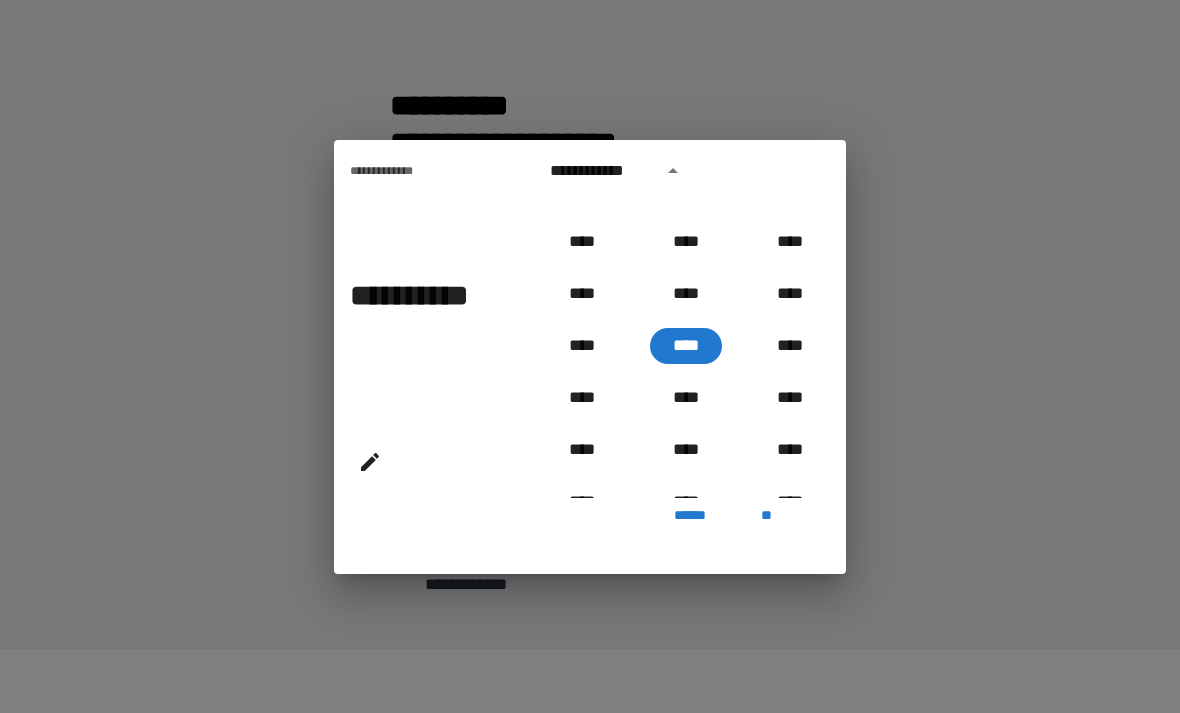 click on "**********" at bounding box center (600, 171) 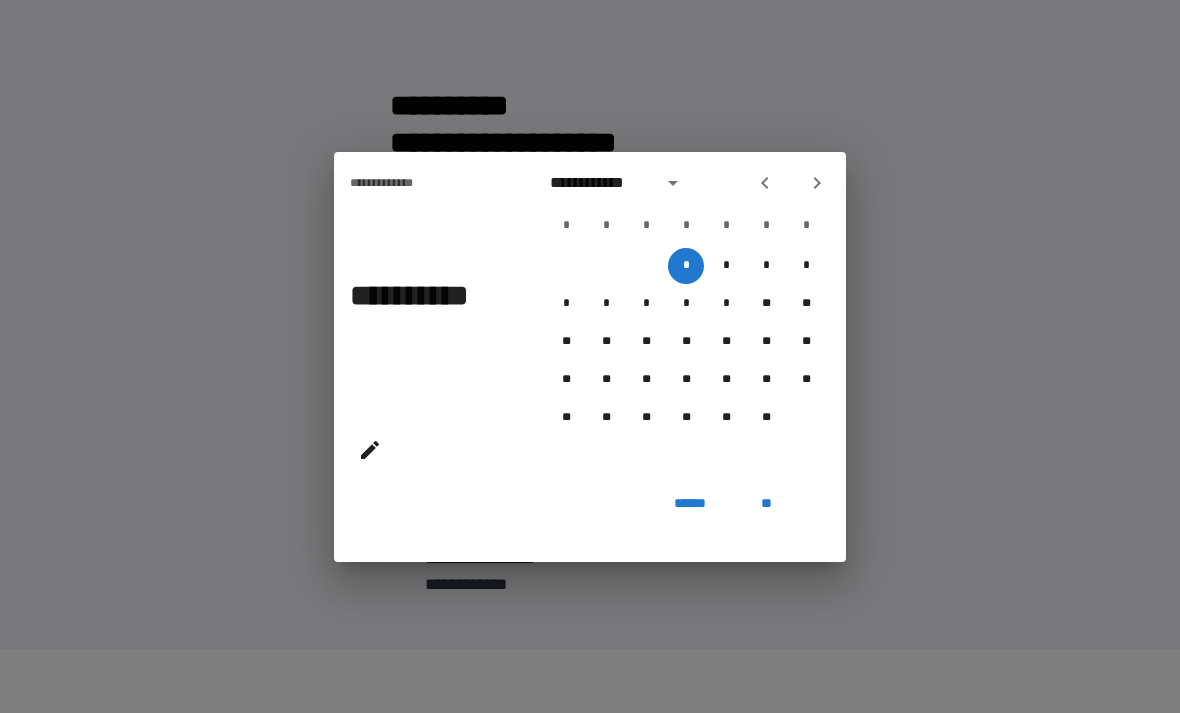 click 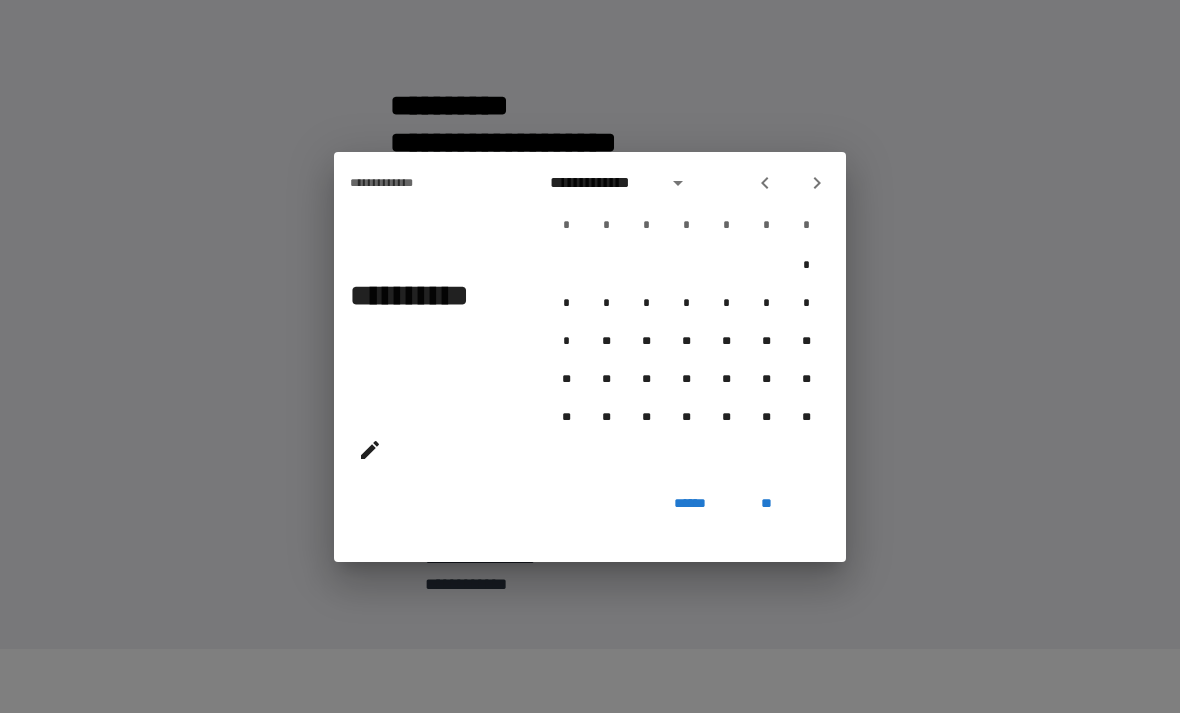 click 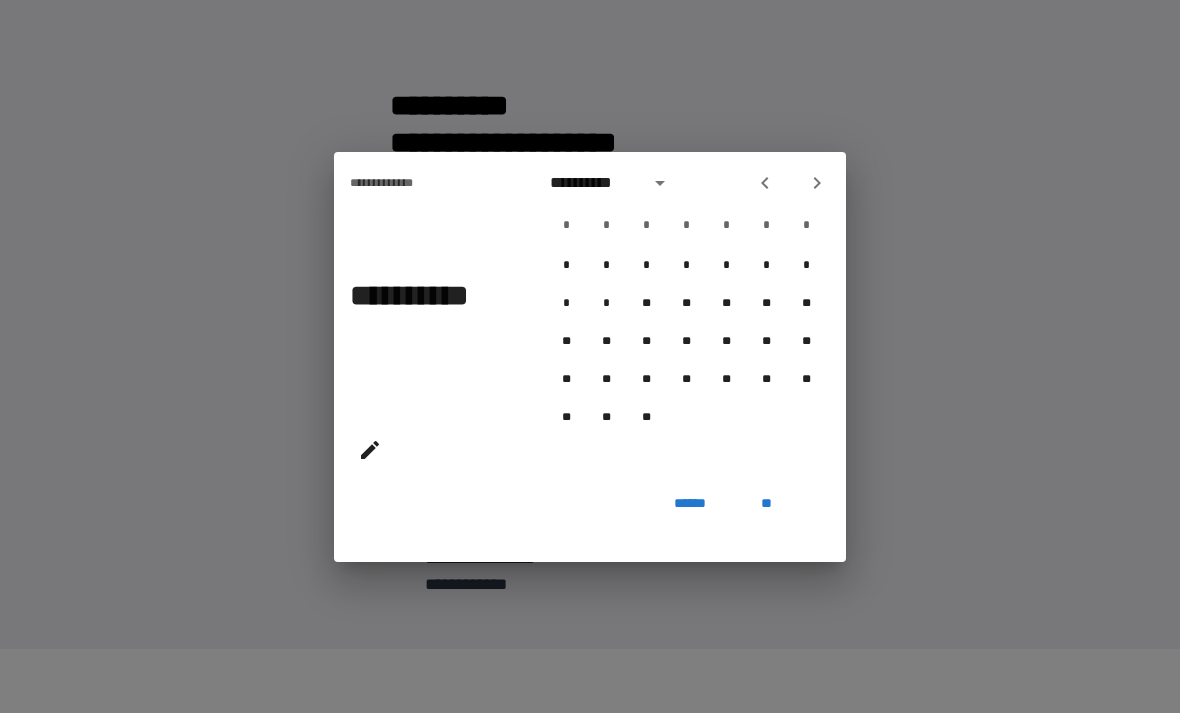 click at bounding box center (817, 183) 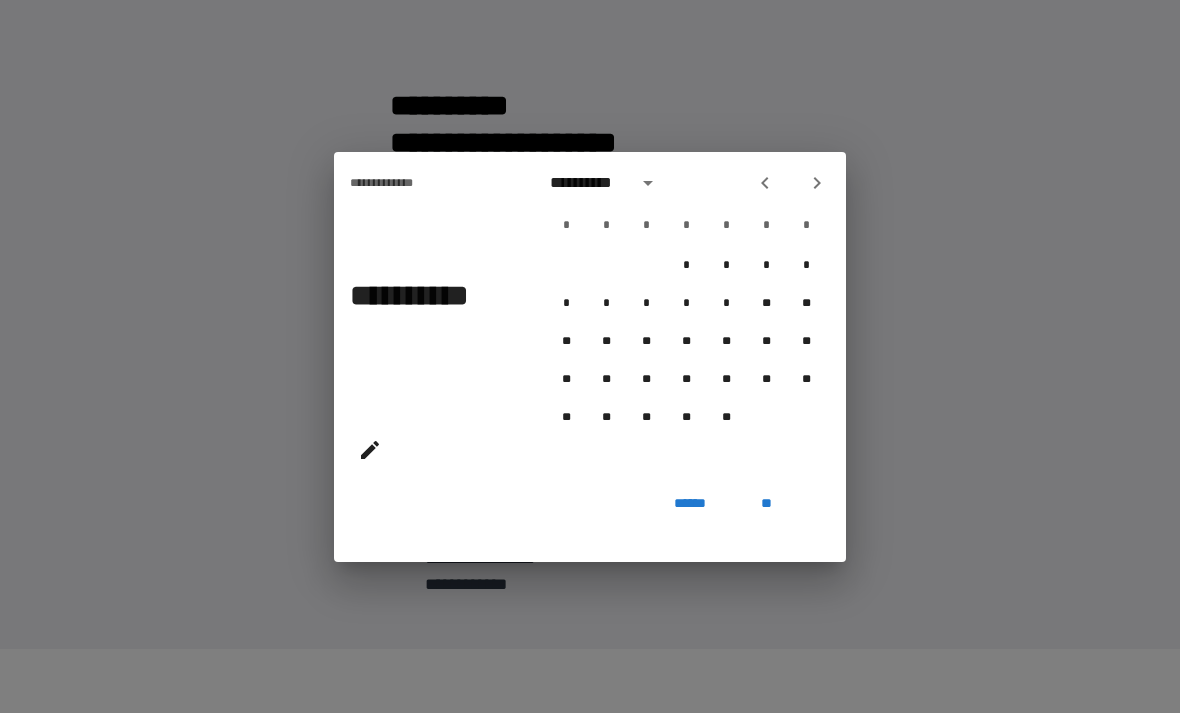 click 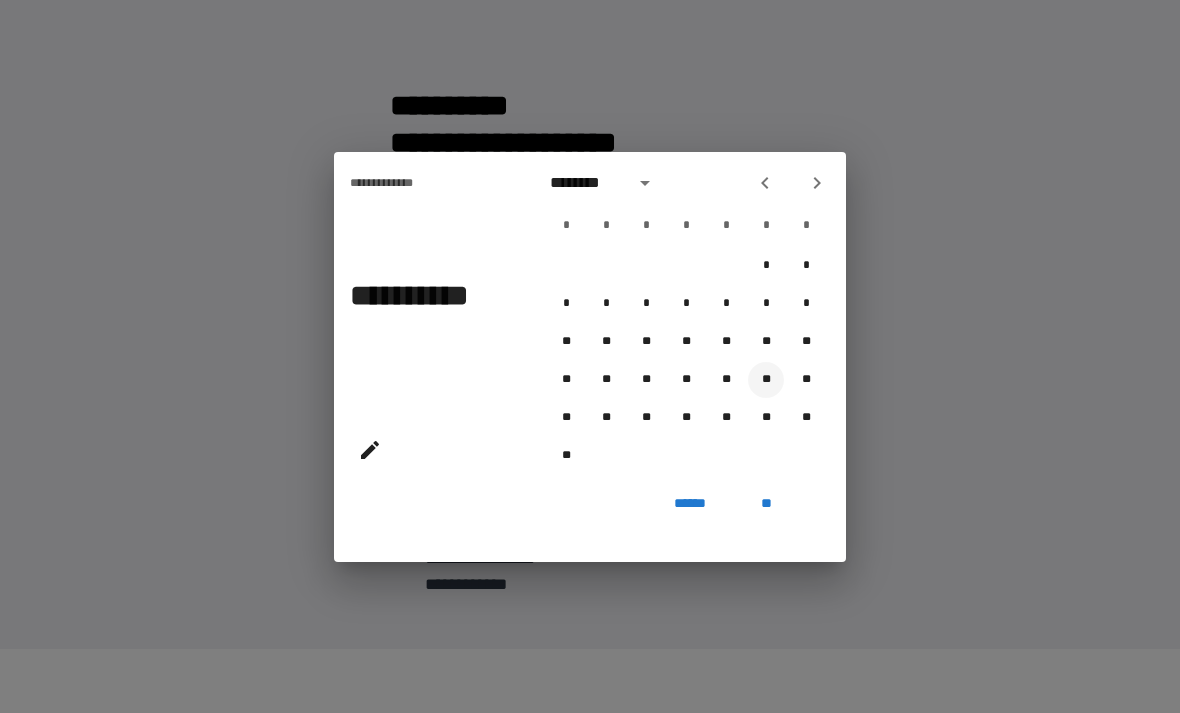 click on "**" at bounding box center (766, 380) 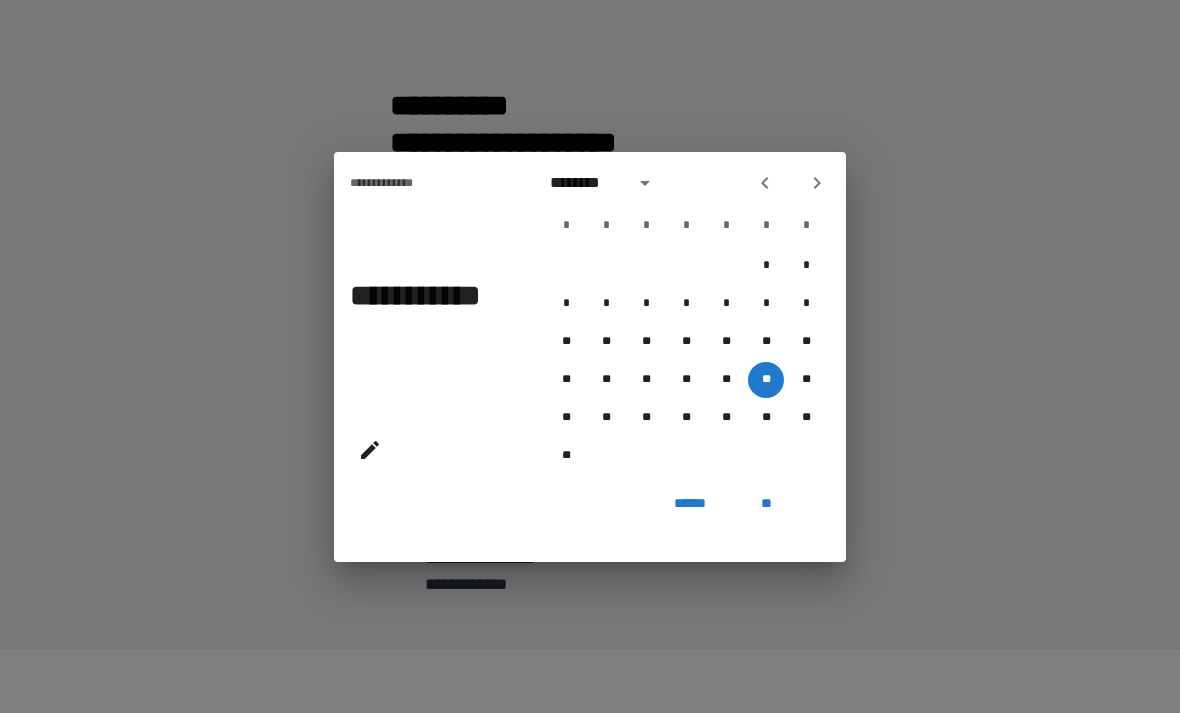 click on "**" at bounding box center [766, 504] 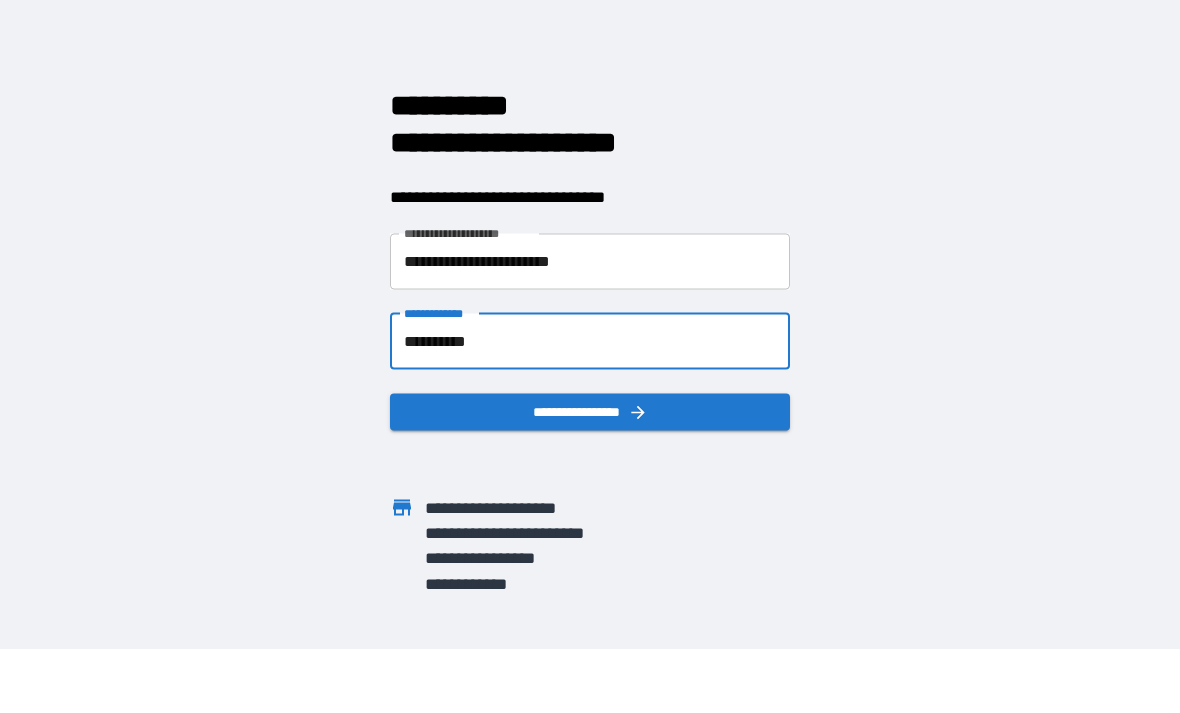 click on "**********" at bounding box center (590, 411) 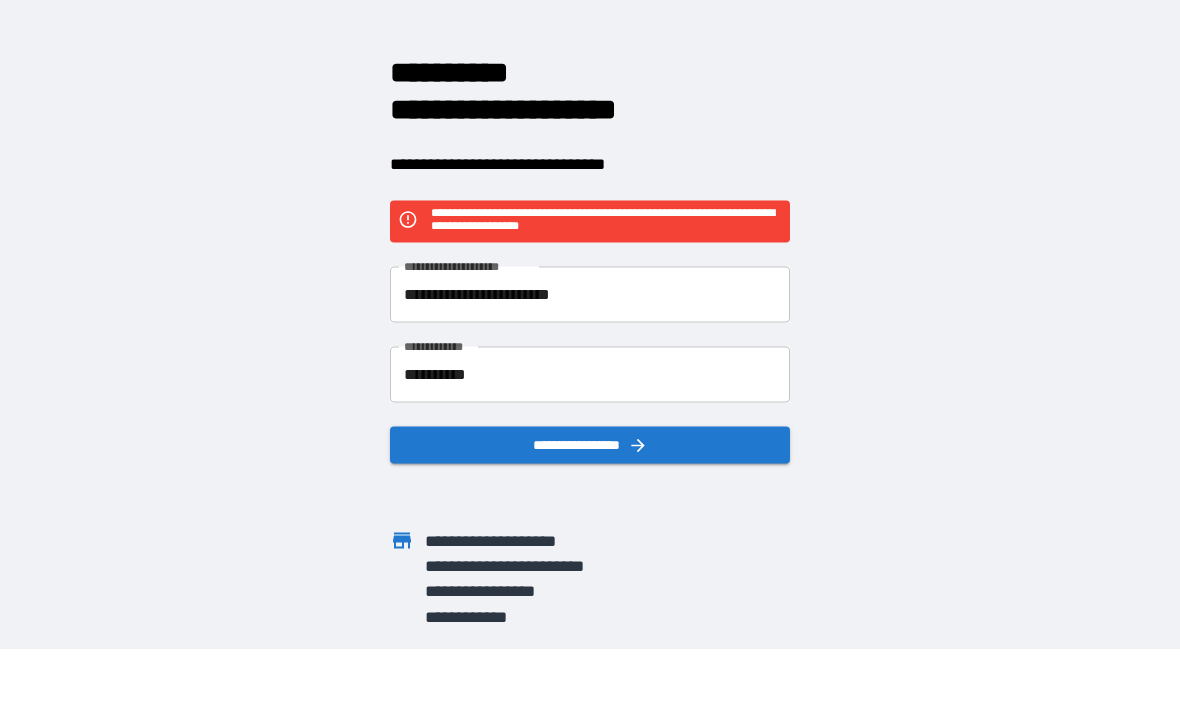 click on "**********" at bounding box center (590, 294) 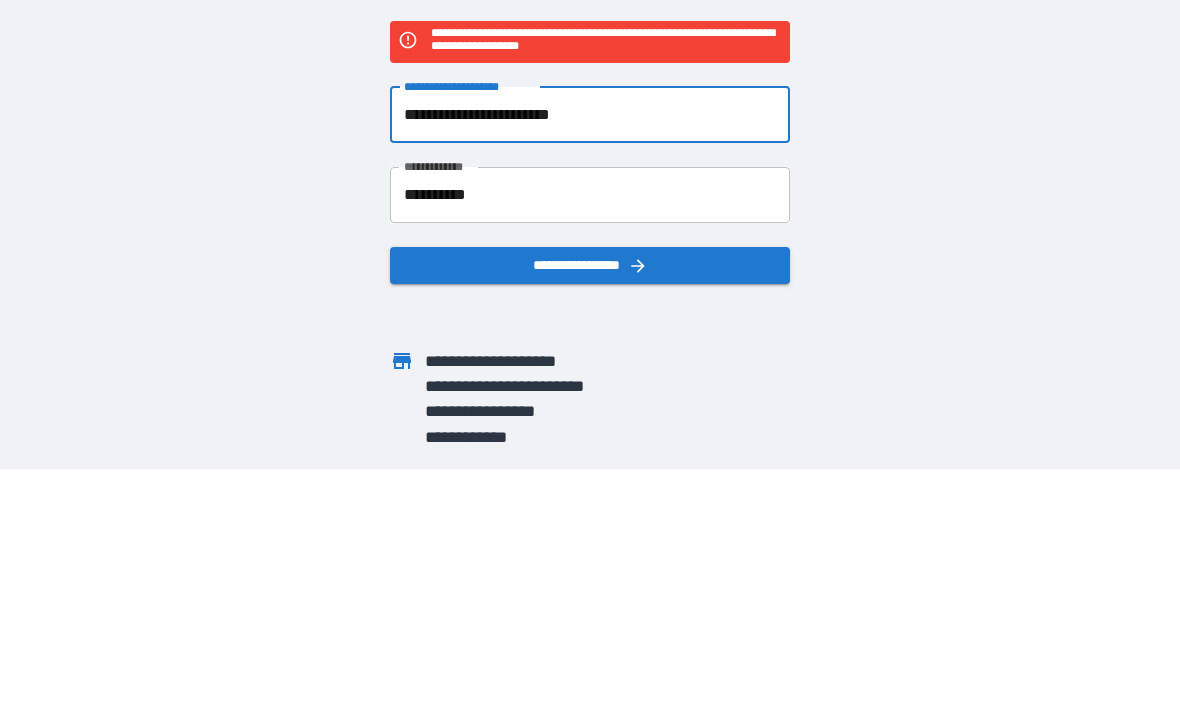 click on "**********" at bounding box center [590, 294] 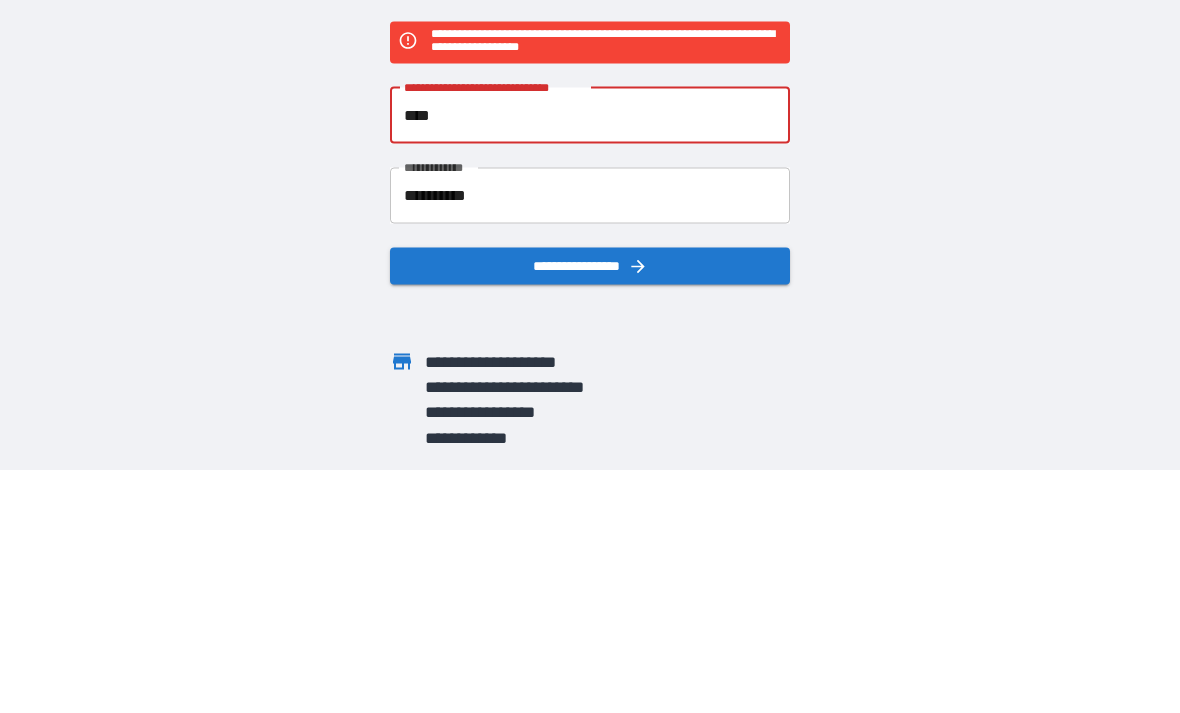 type on "***" 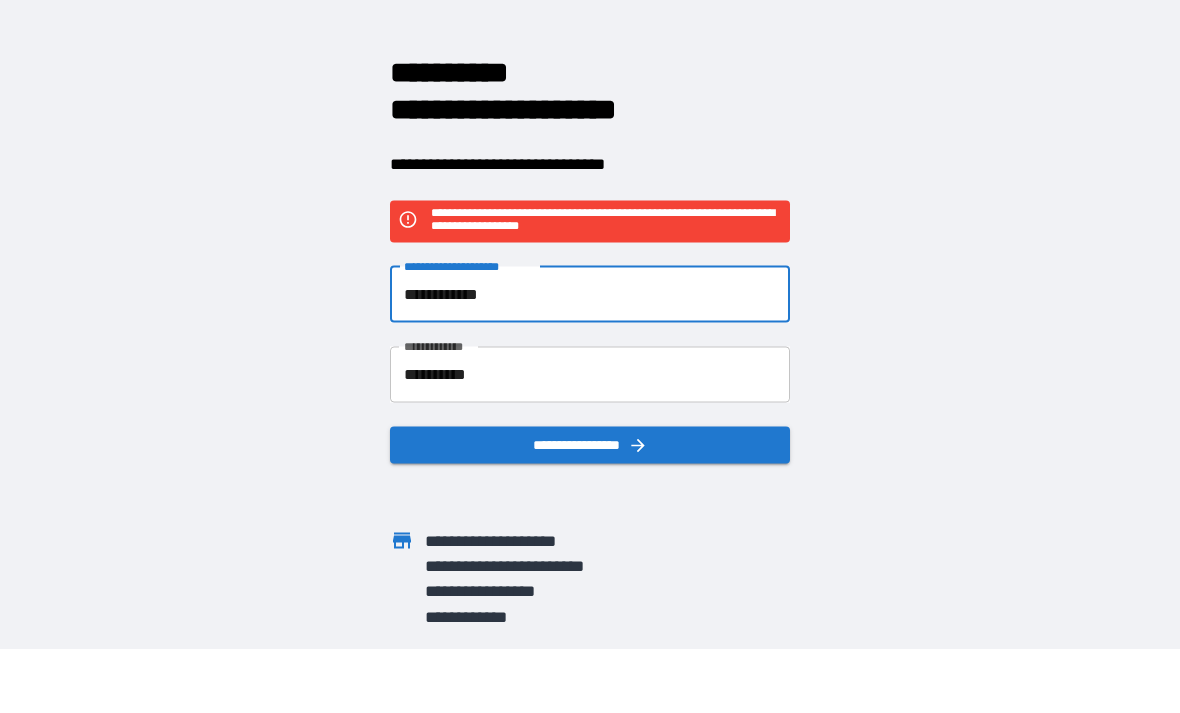 type on "**********" 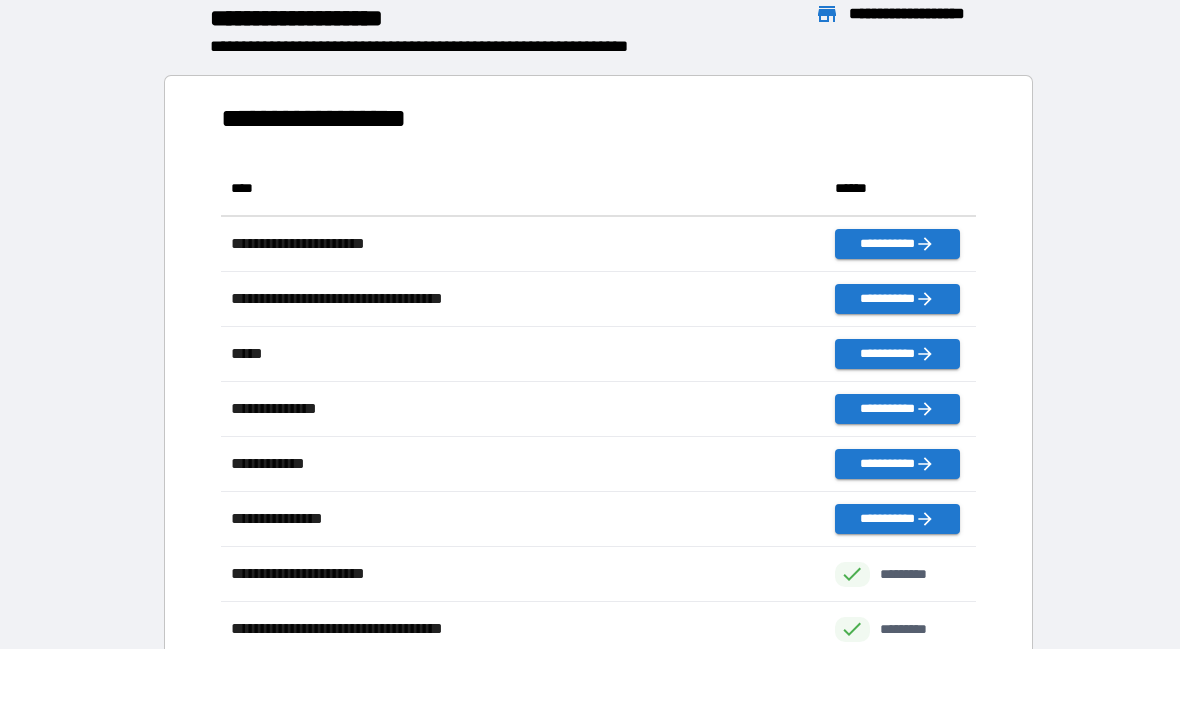 scroll, scrollTop: 716, scrollLeft: 755, axis: both 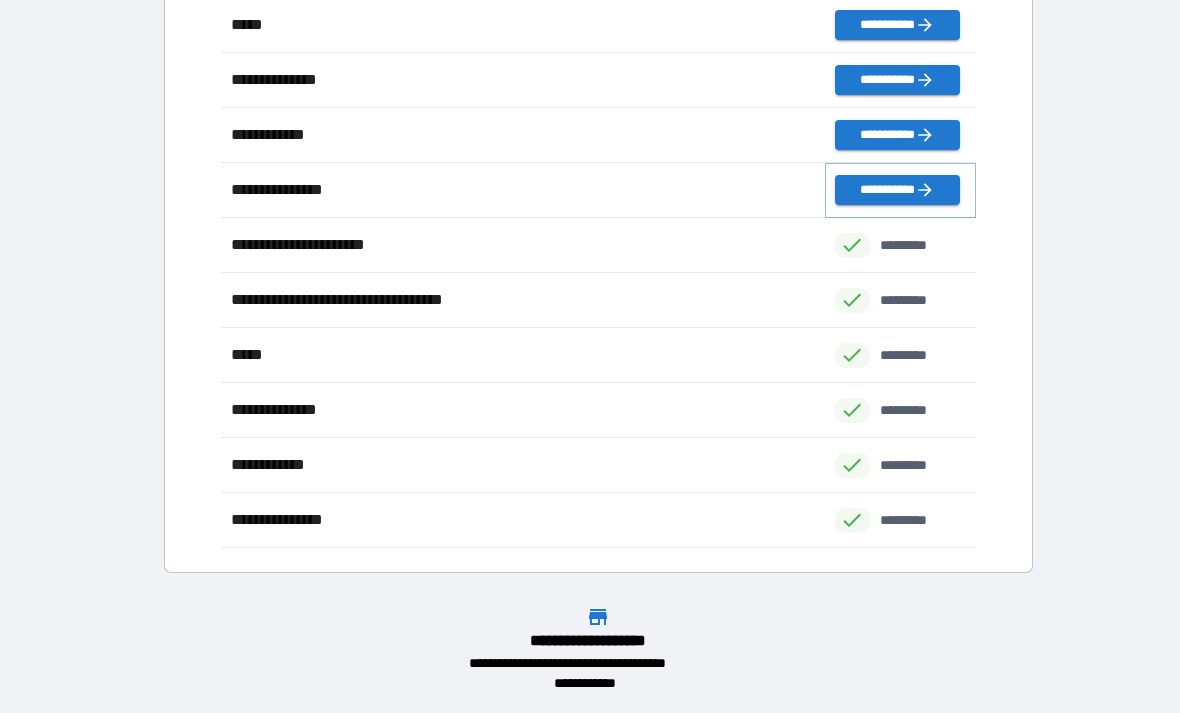 click on "**********" at bounding box center (897, 190) 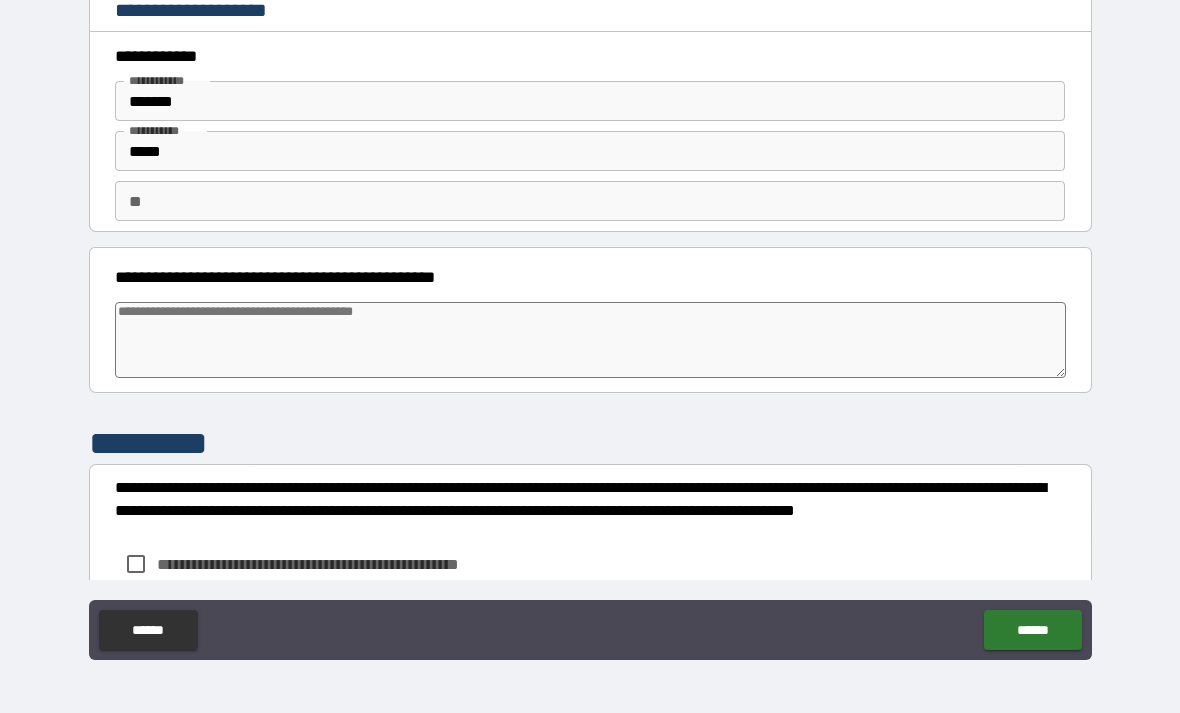 type on "*" 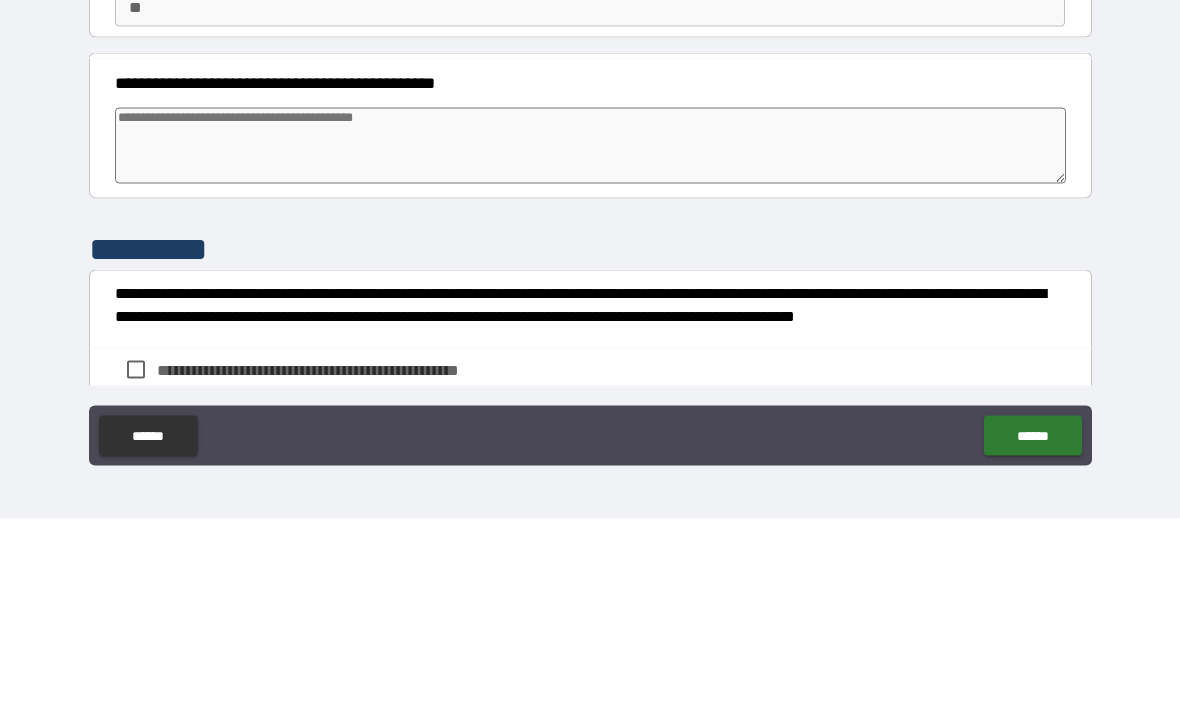 type on "*" 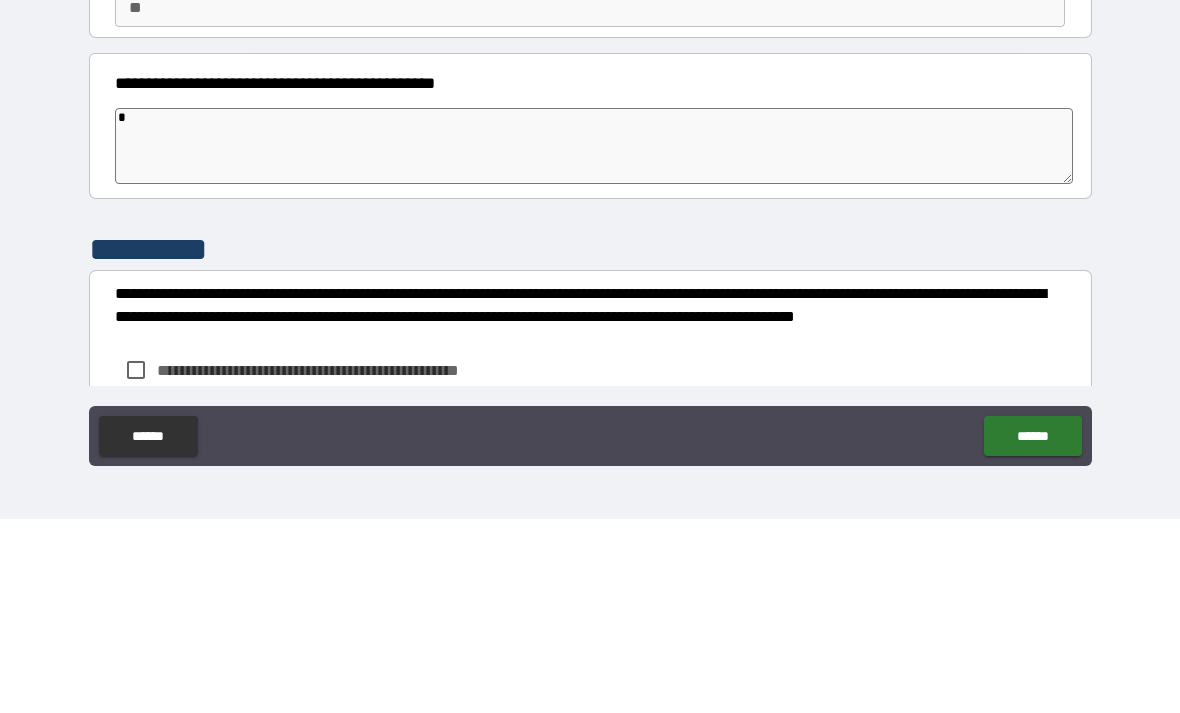 type on "*" 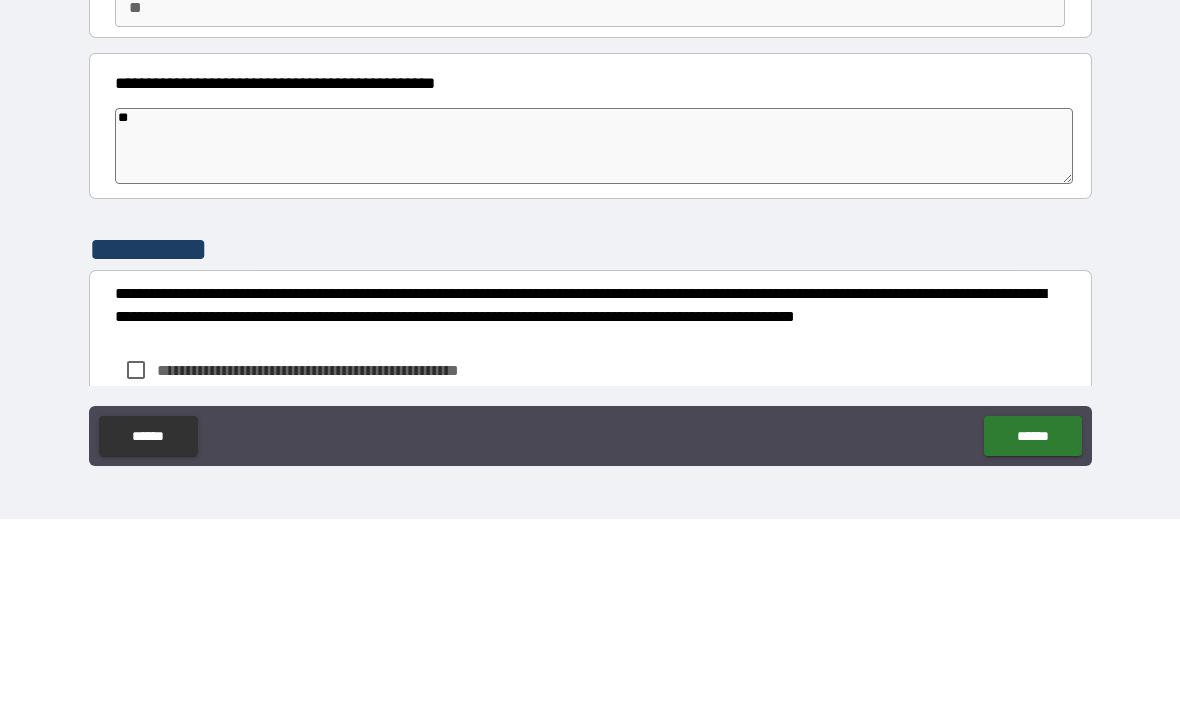 type on "*" 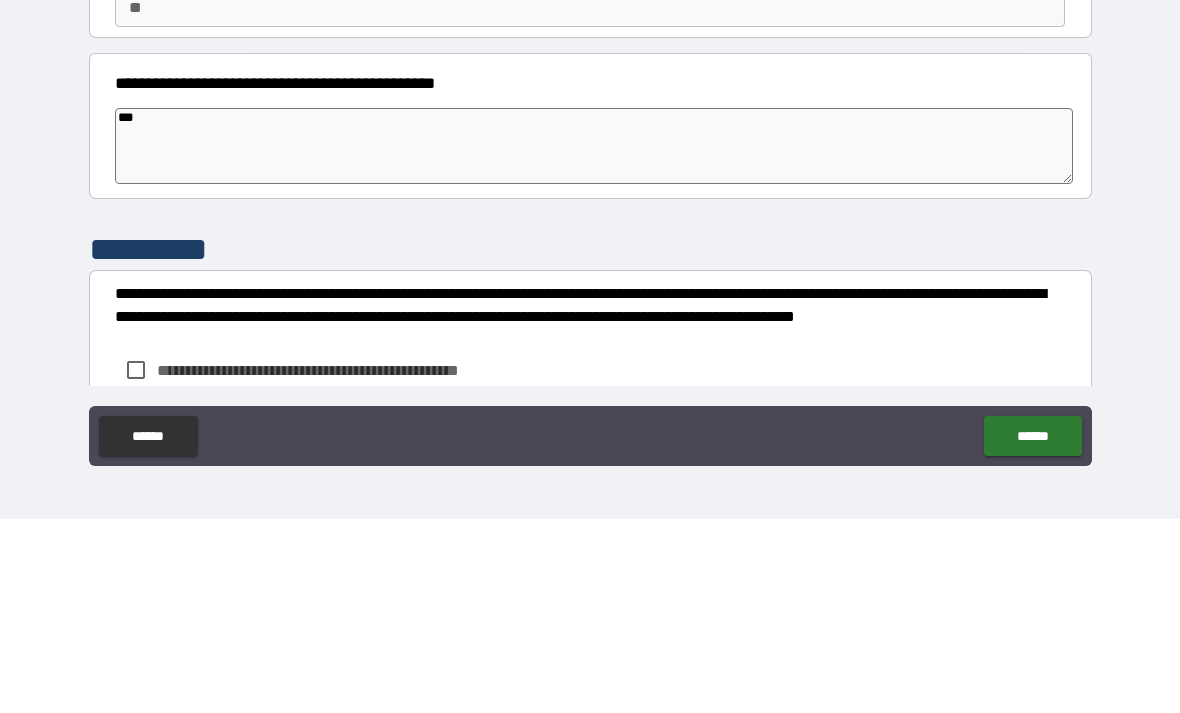 type on "*" 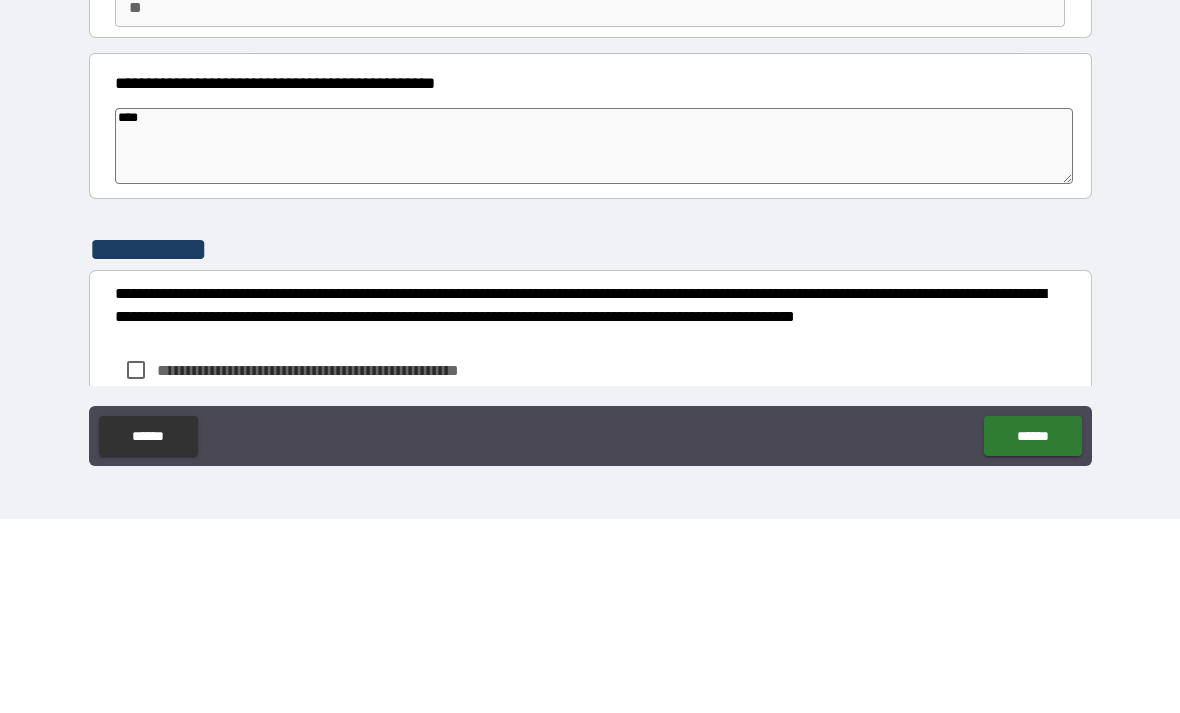 type on "*" 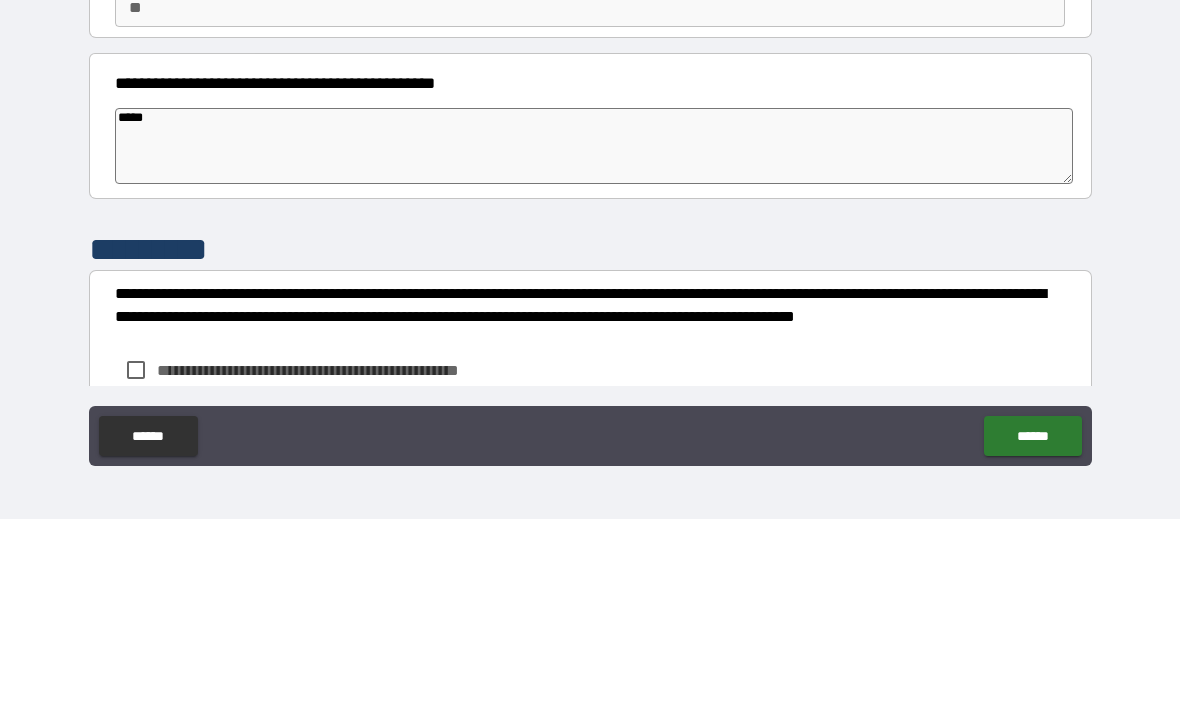 type on "*" 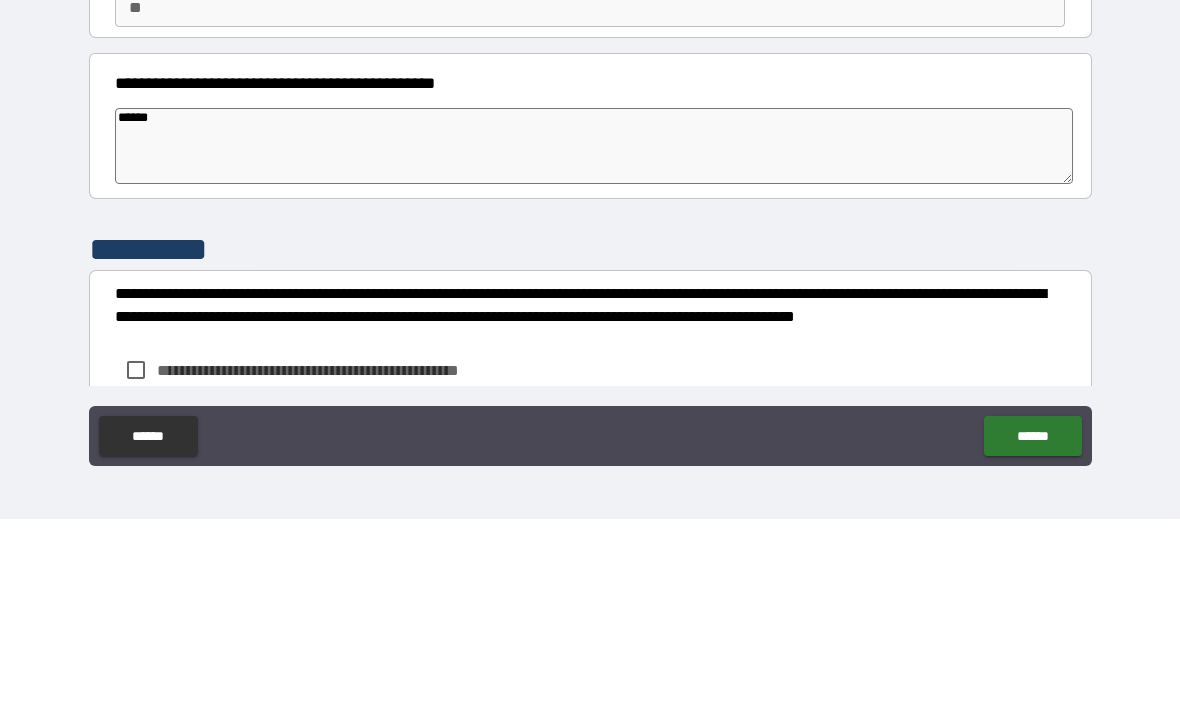 type on "*" 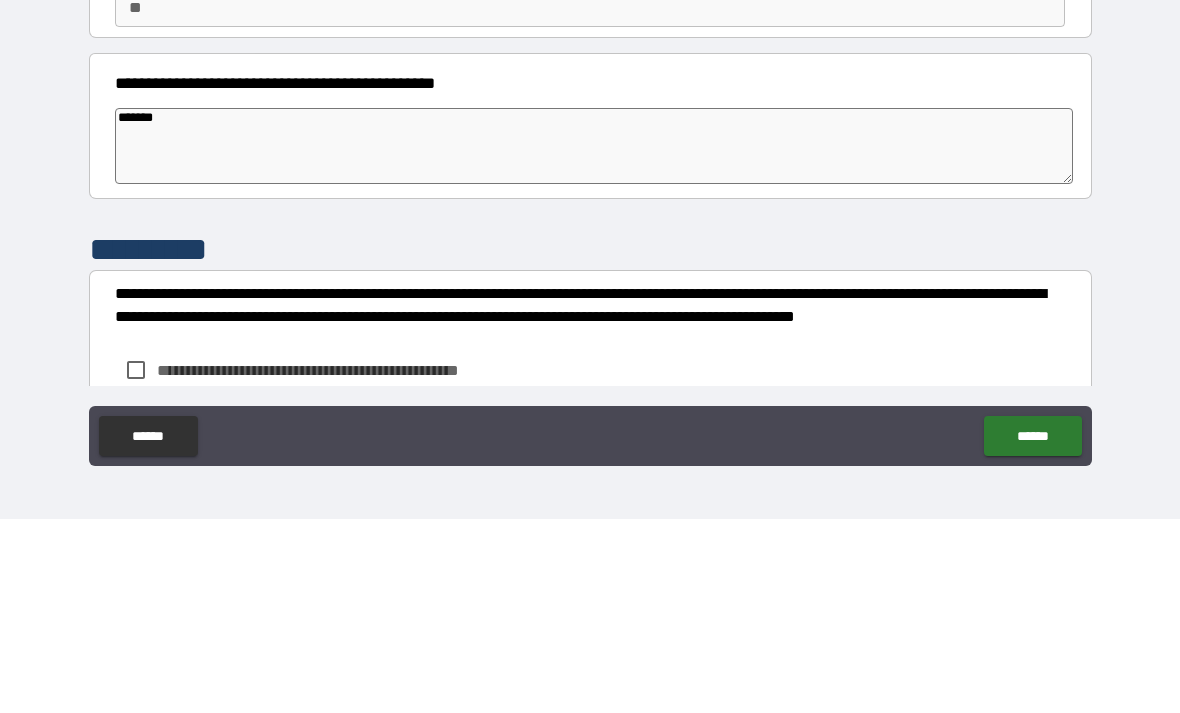 type on "*" 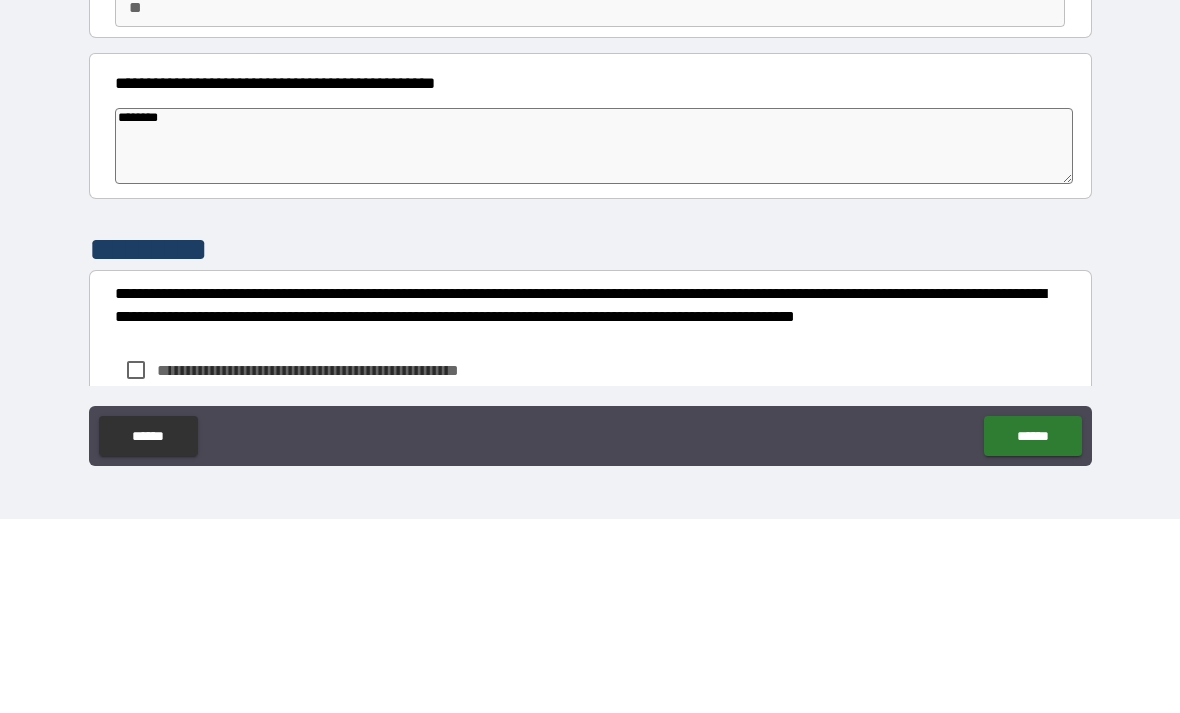 type on "*" 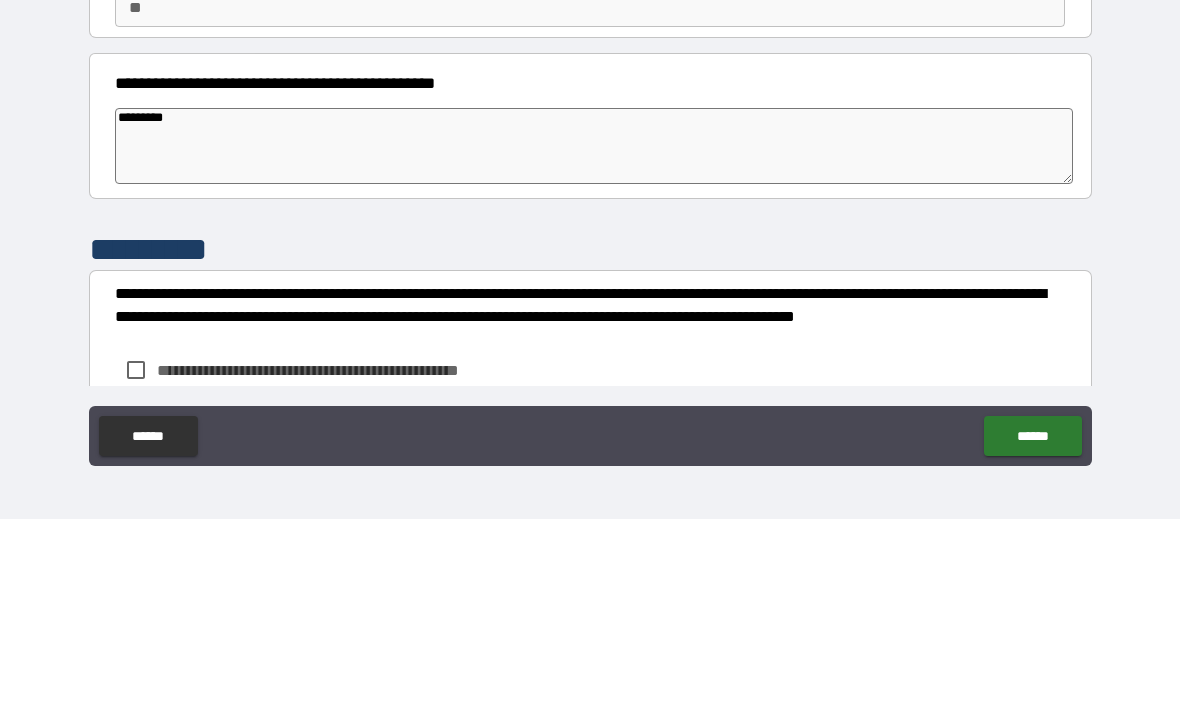 type on "*" 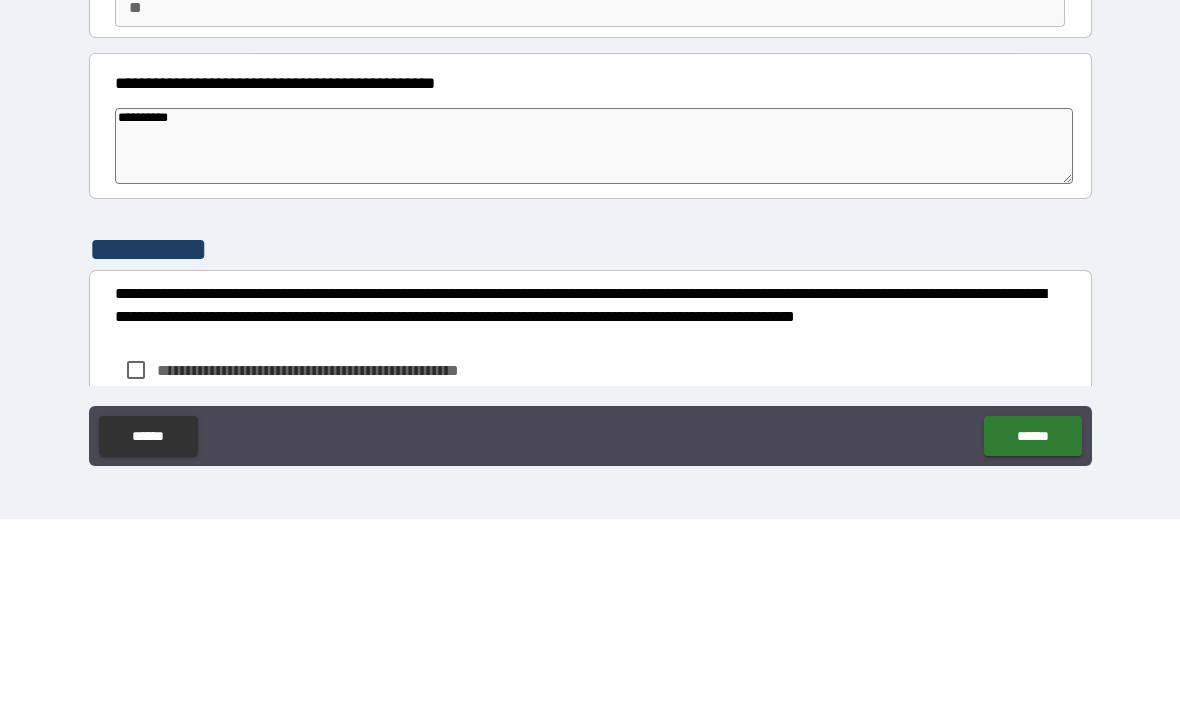 type on "*" 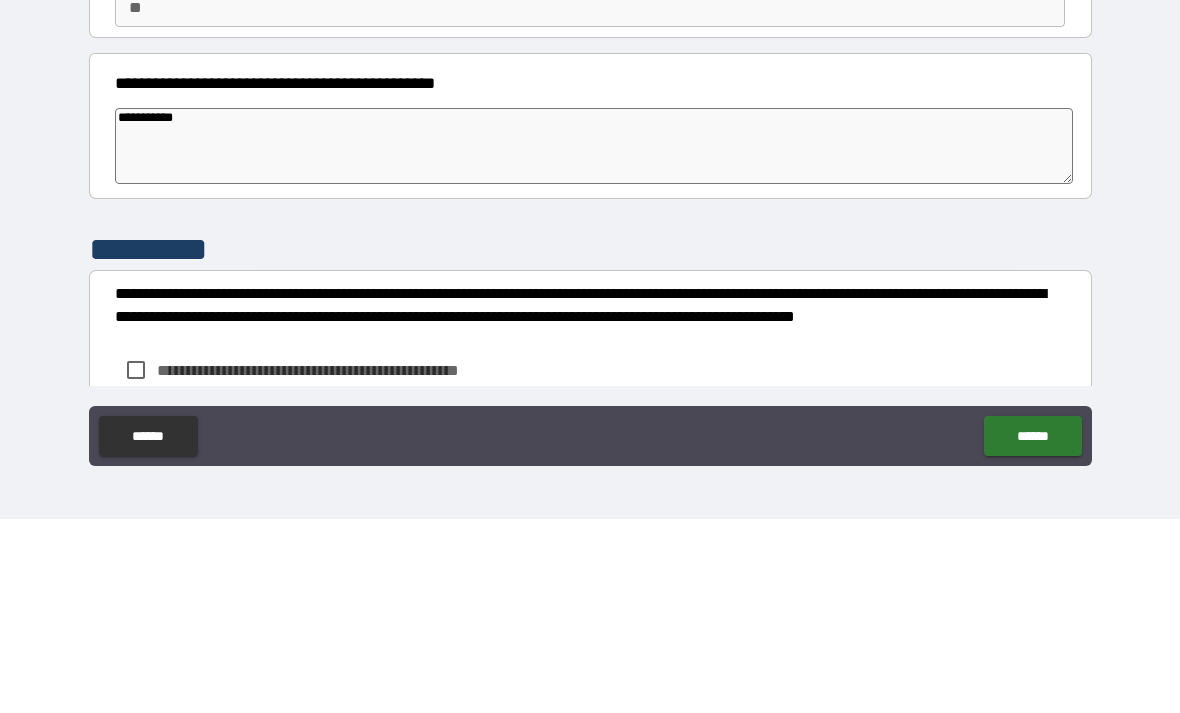 type on "*" 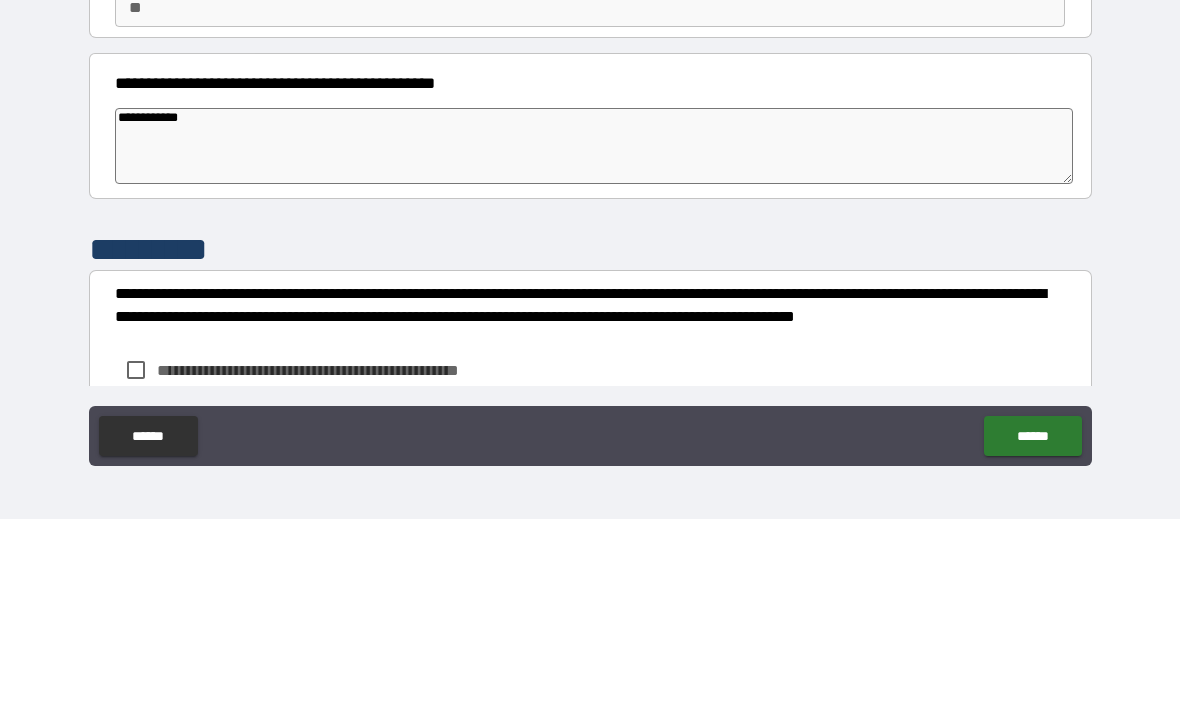 type on "*" 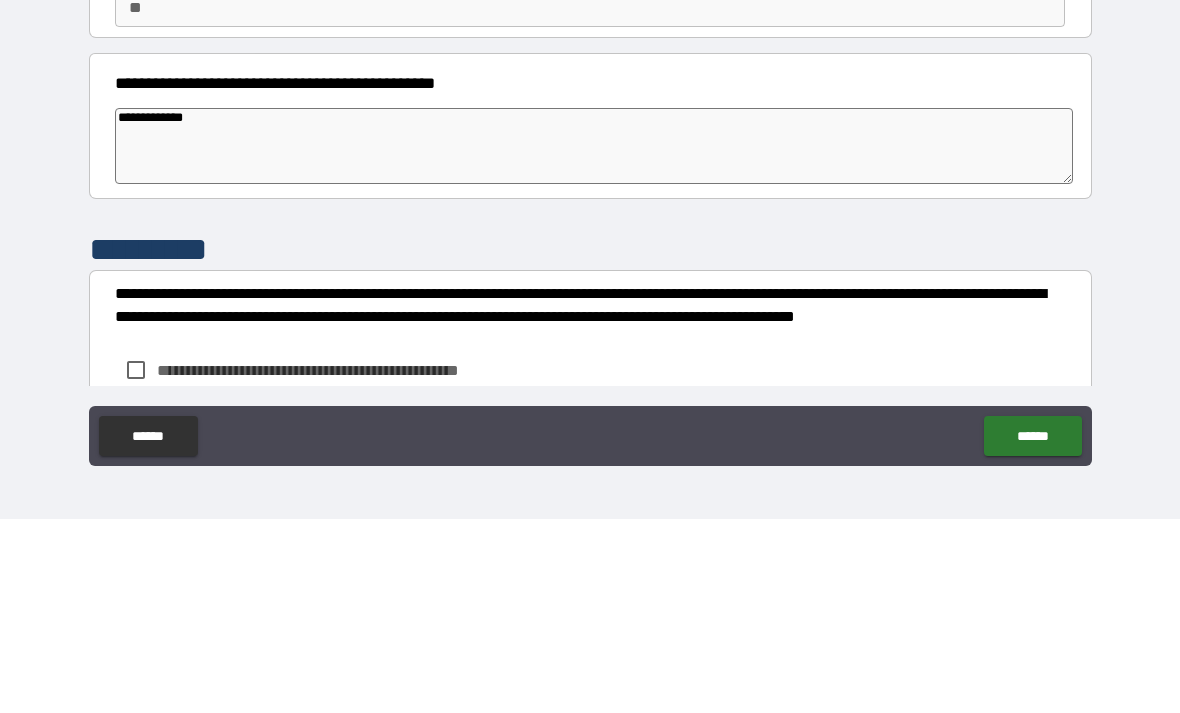type on "*" 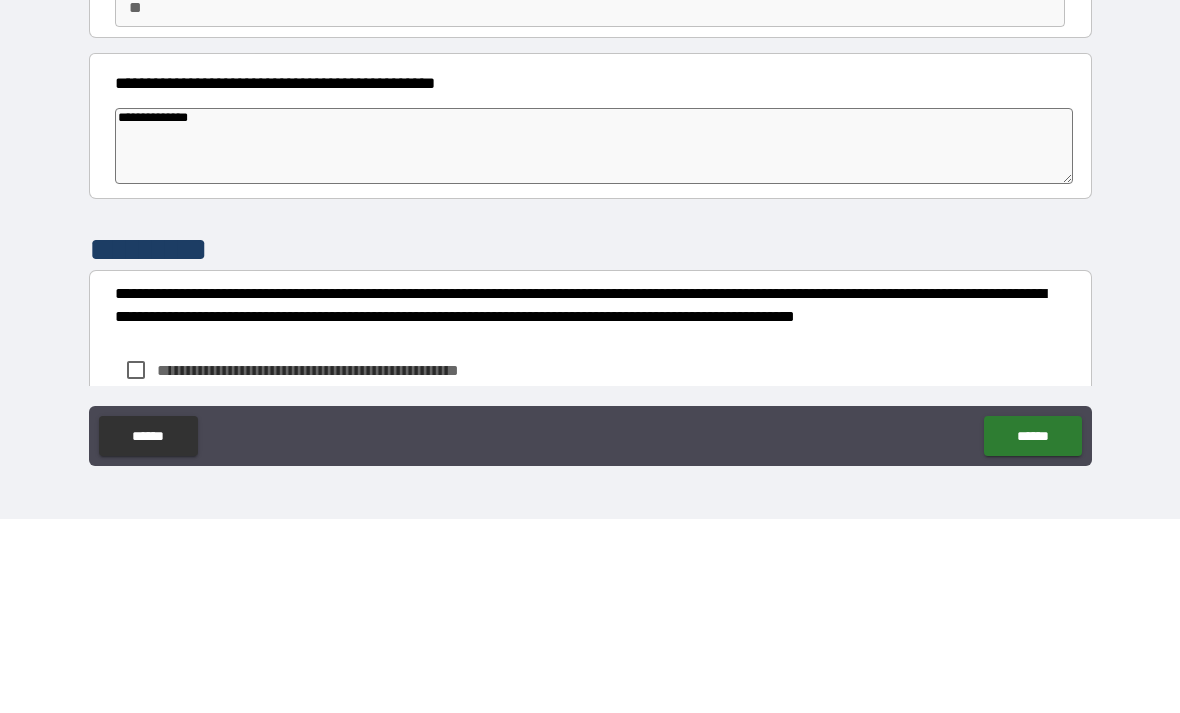 type on "*" 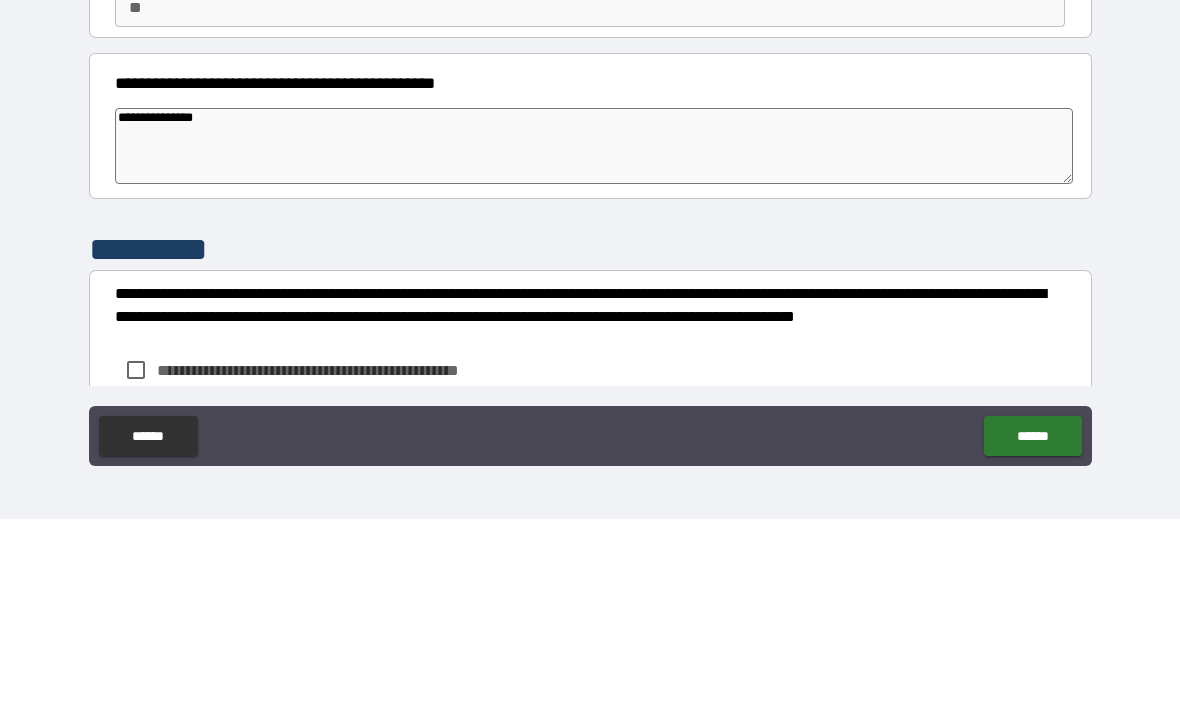type on "*" 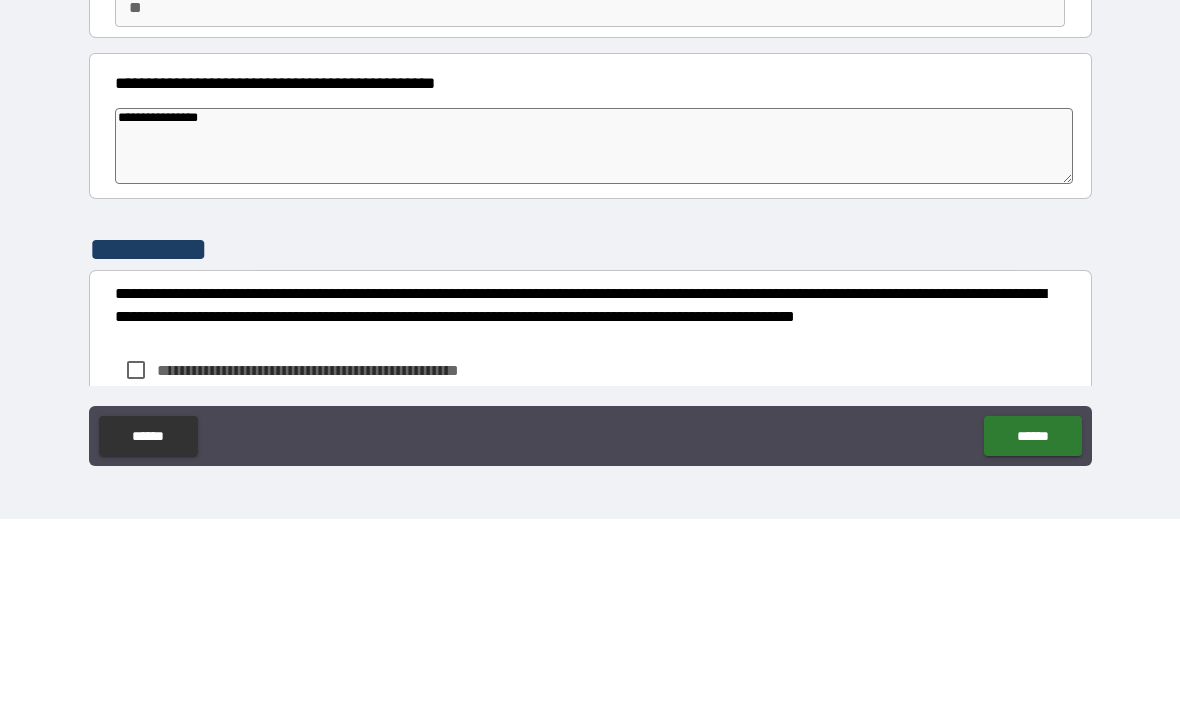 type on "*" 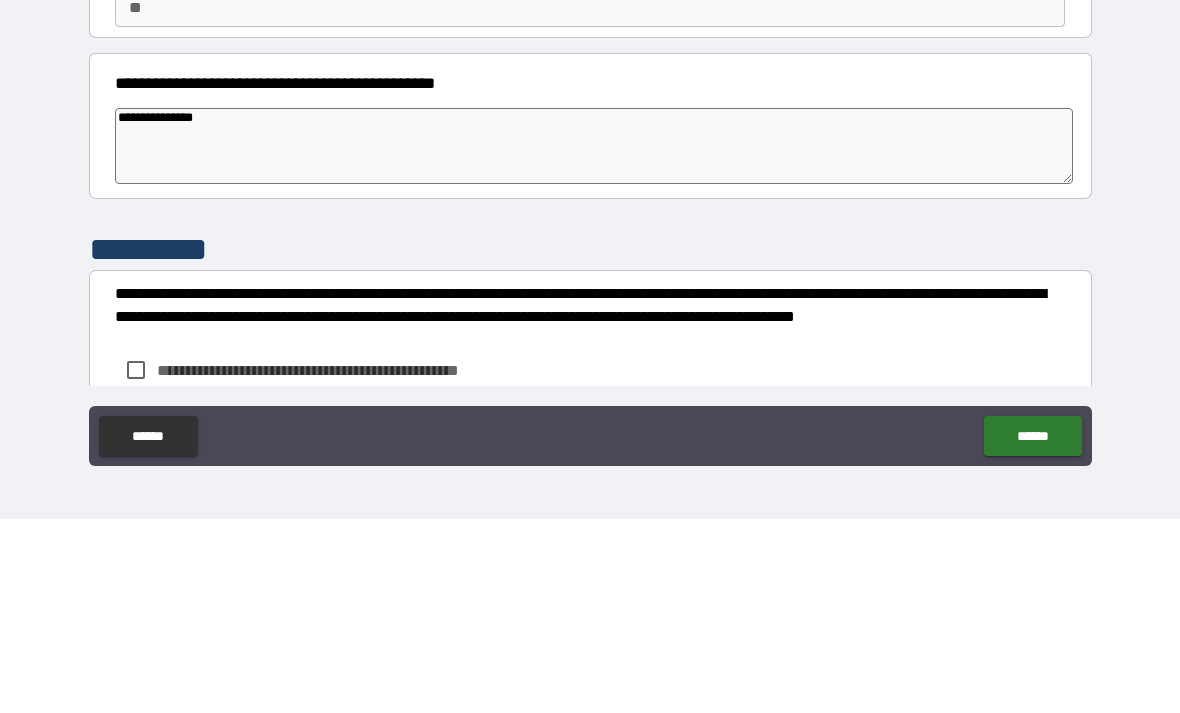 type on "**********" 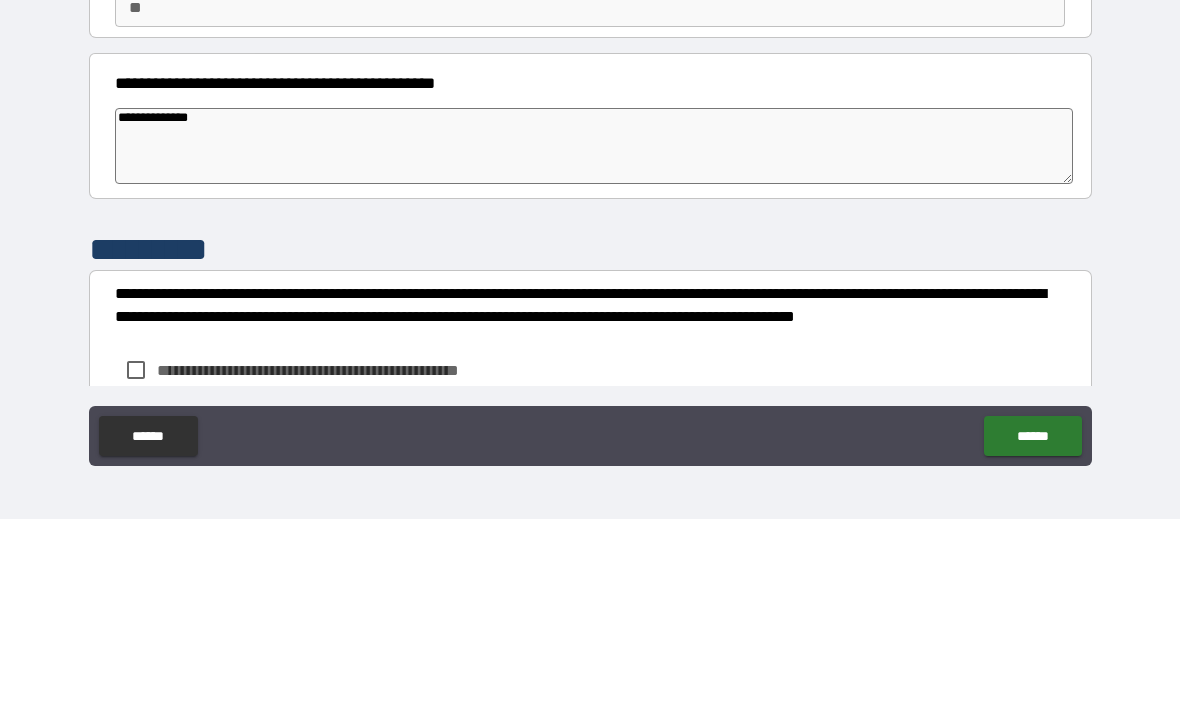 type on "*" 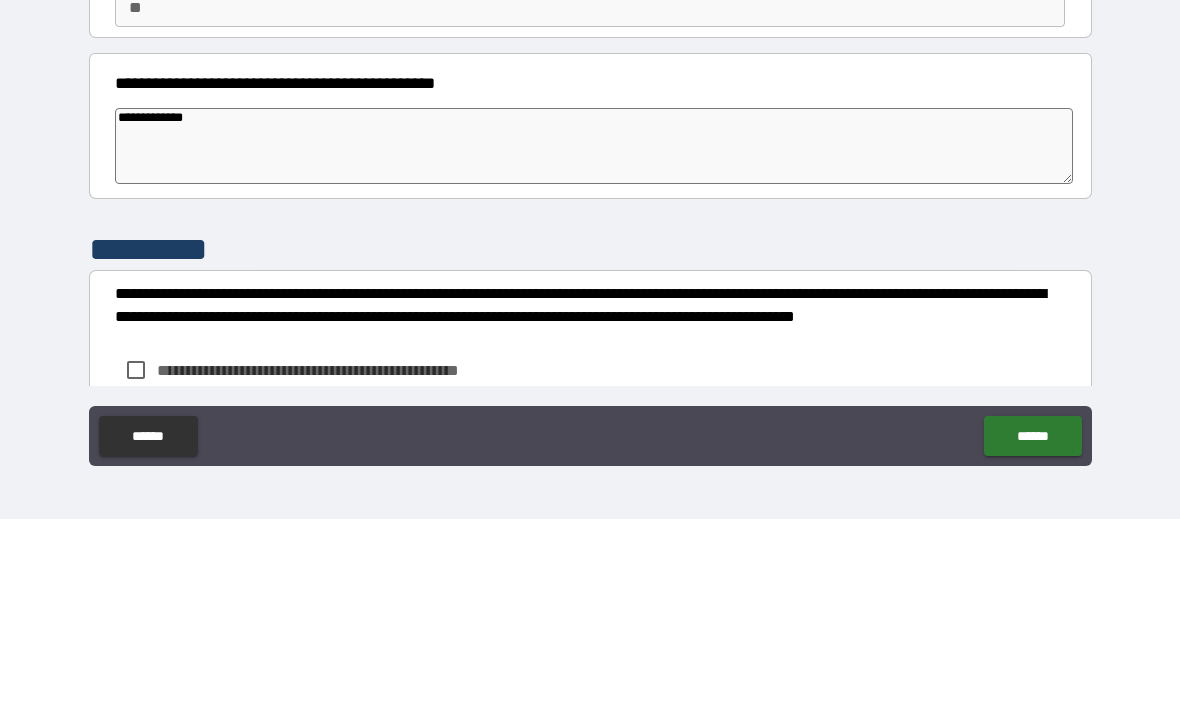 type on "*" 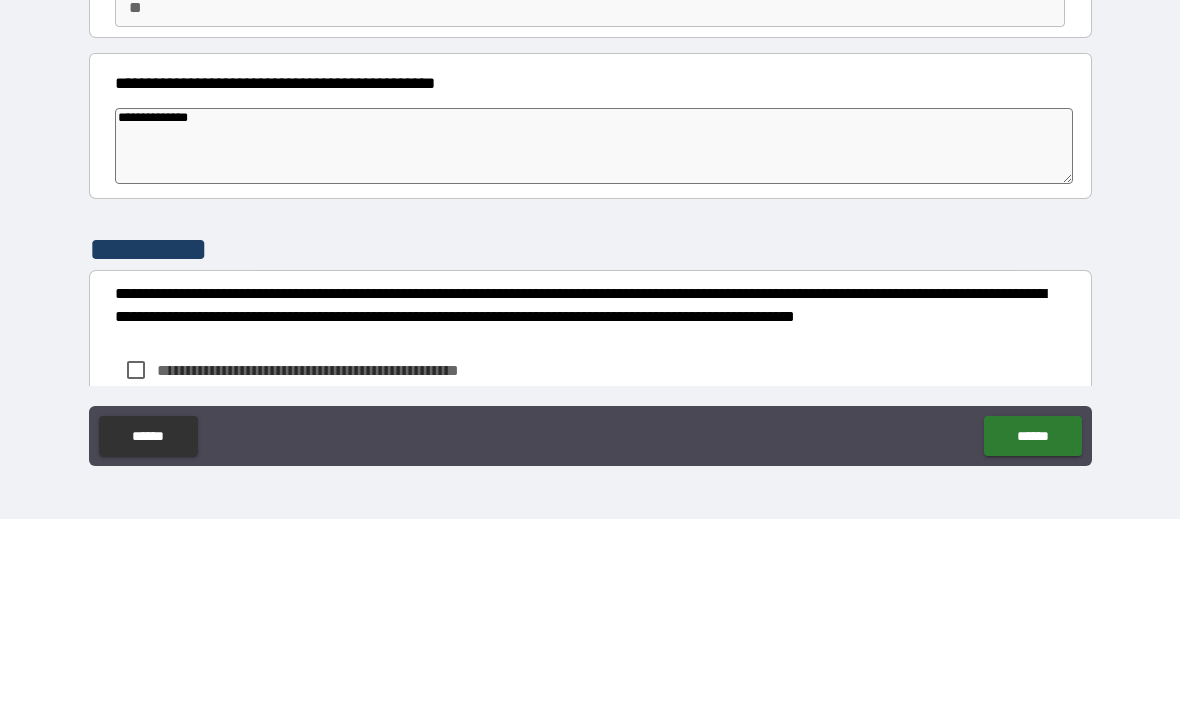 type on "*" 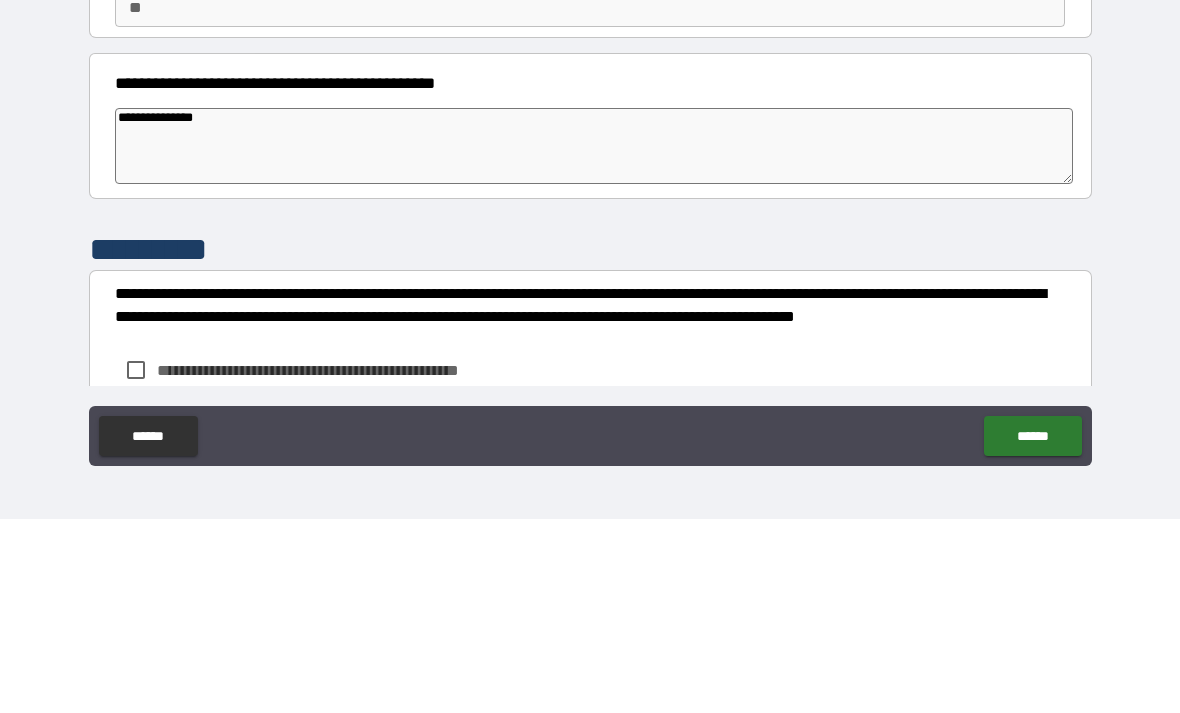 type on "*" 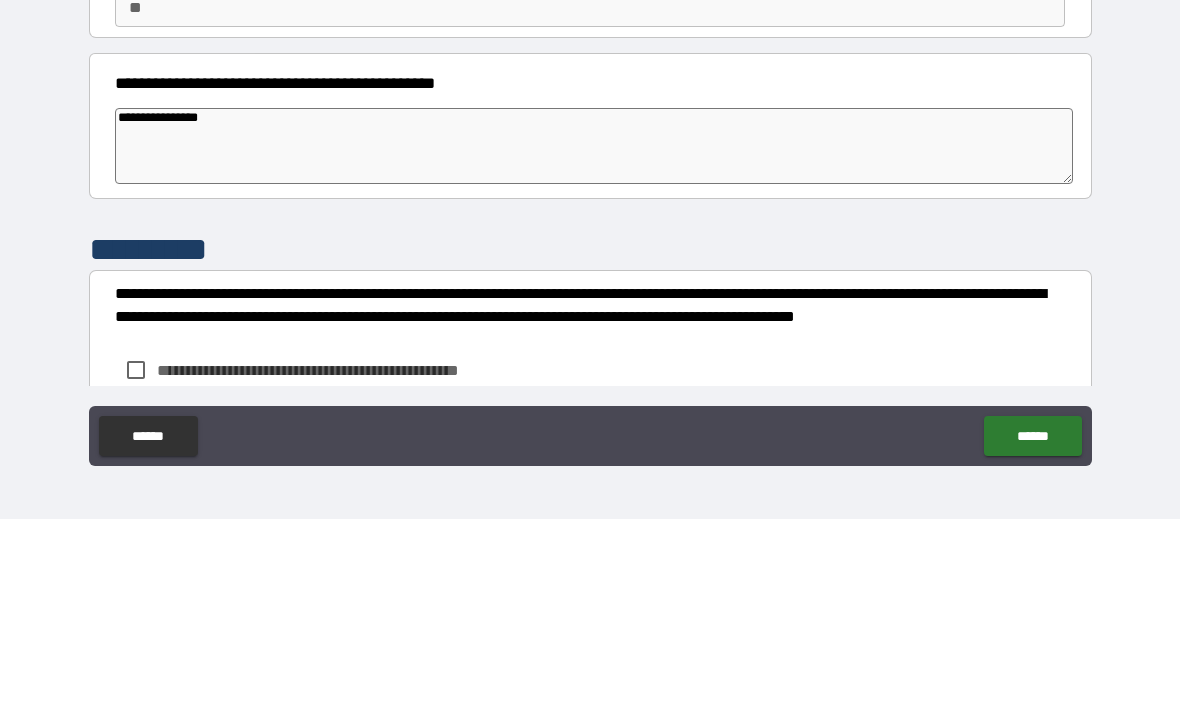 type on "*" 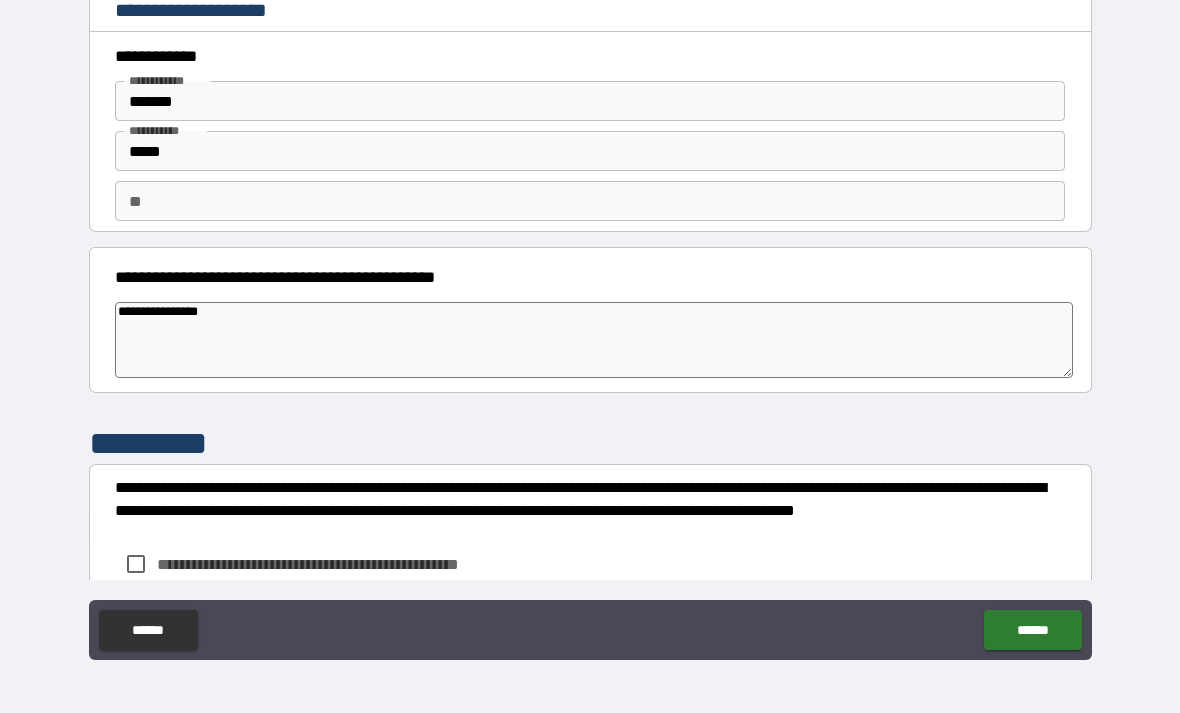 type on "**********" 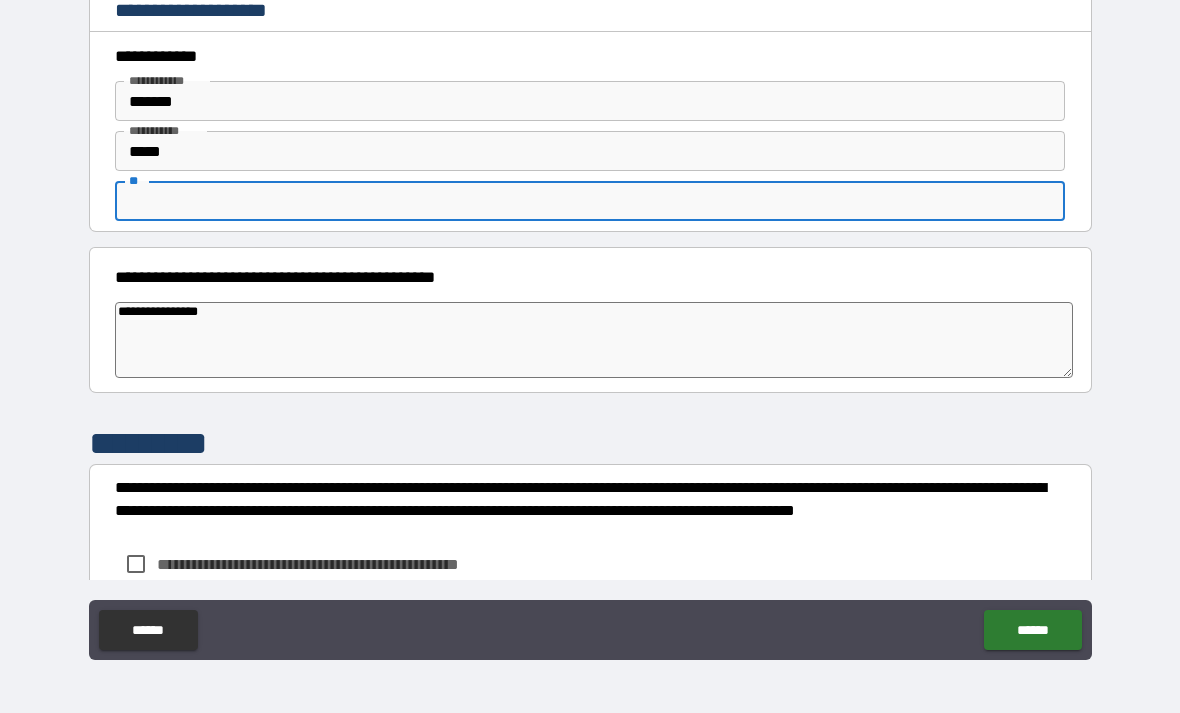 type on "*" 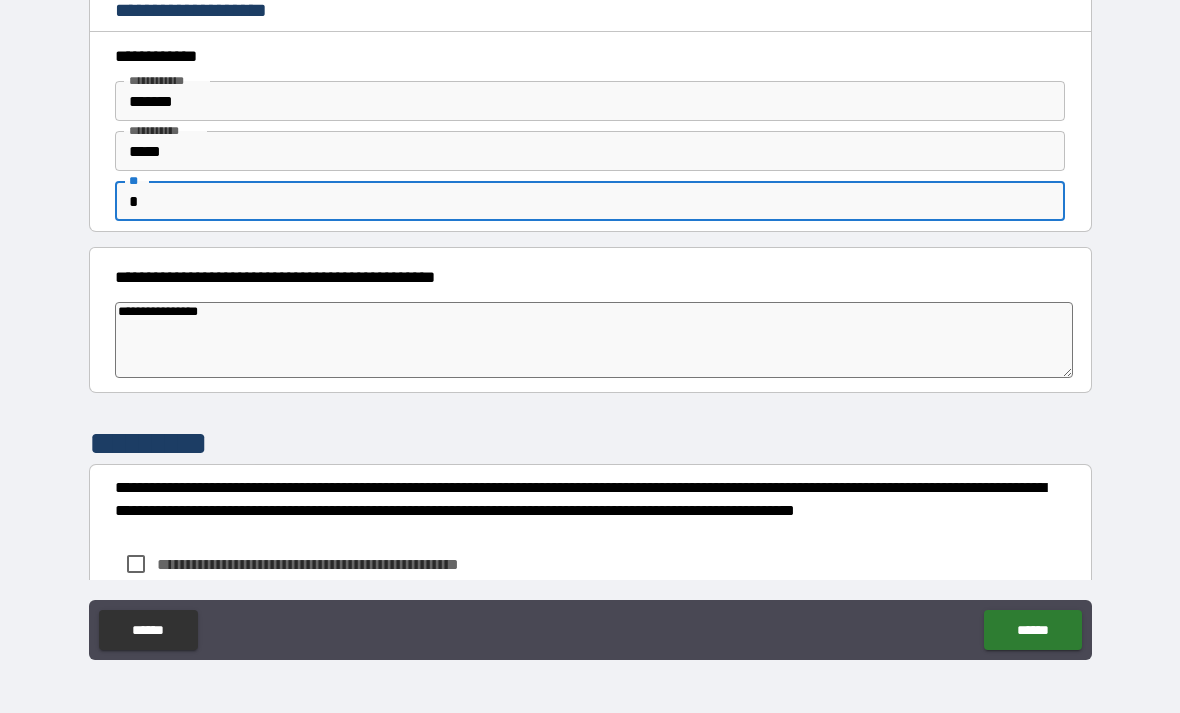 type on "*" 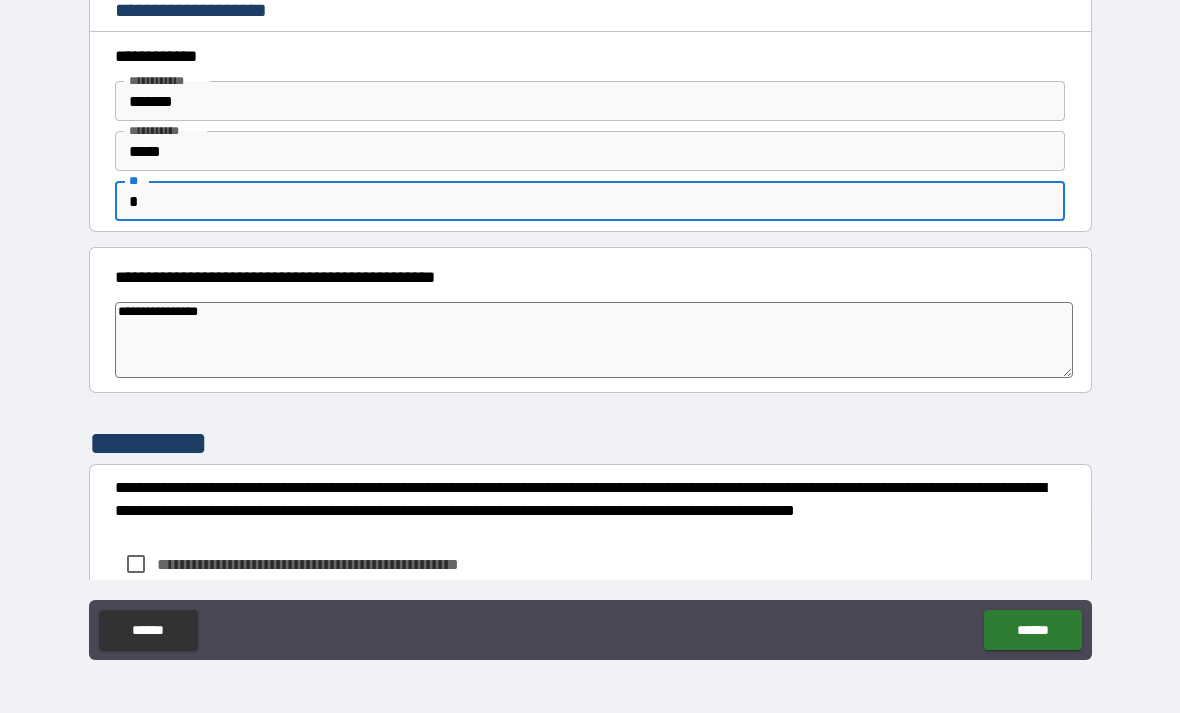 type on "*" 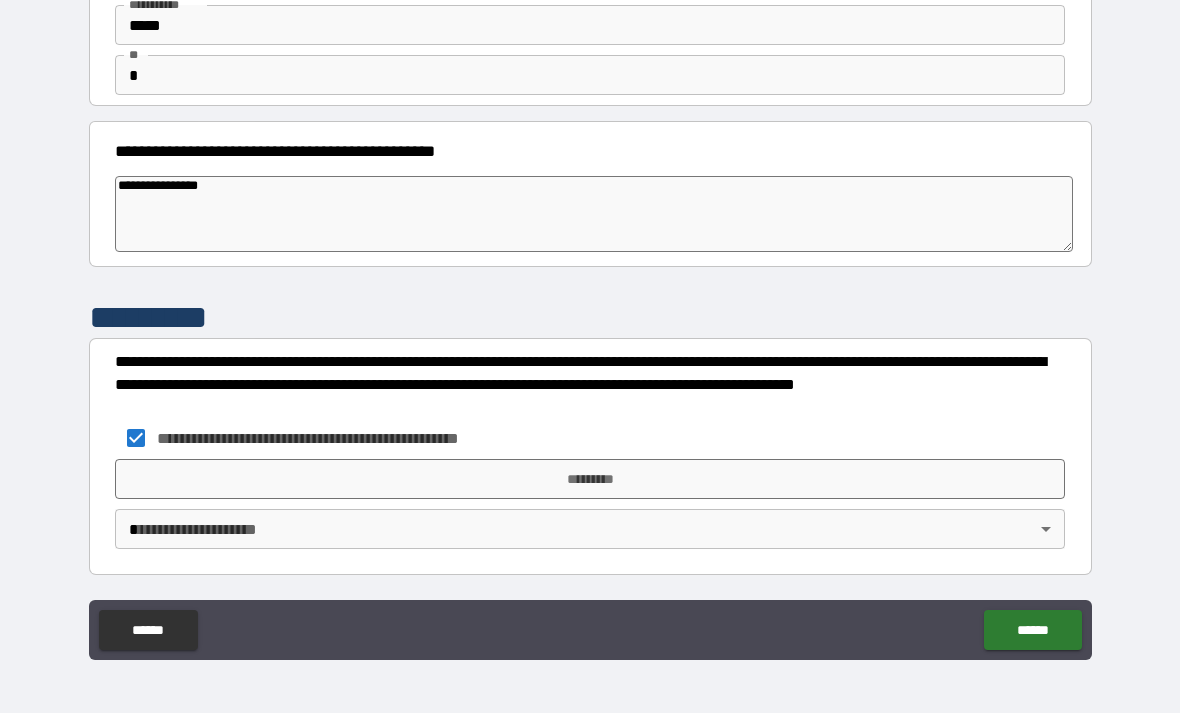 scroll, scrollTop: 126, scrollLeft: 0, axis: vertical 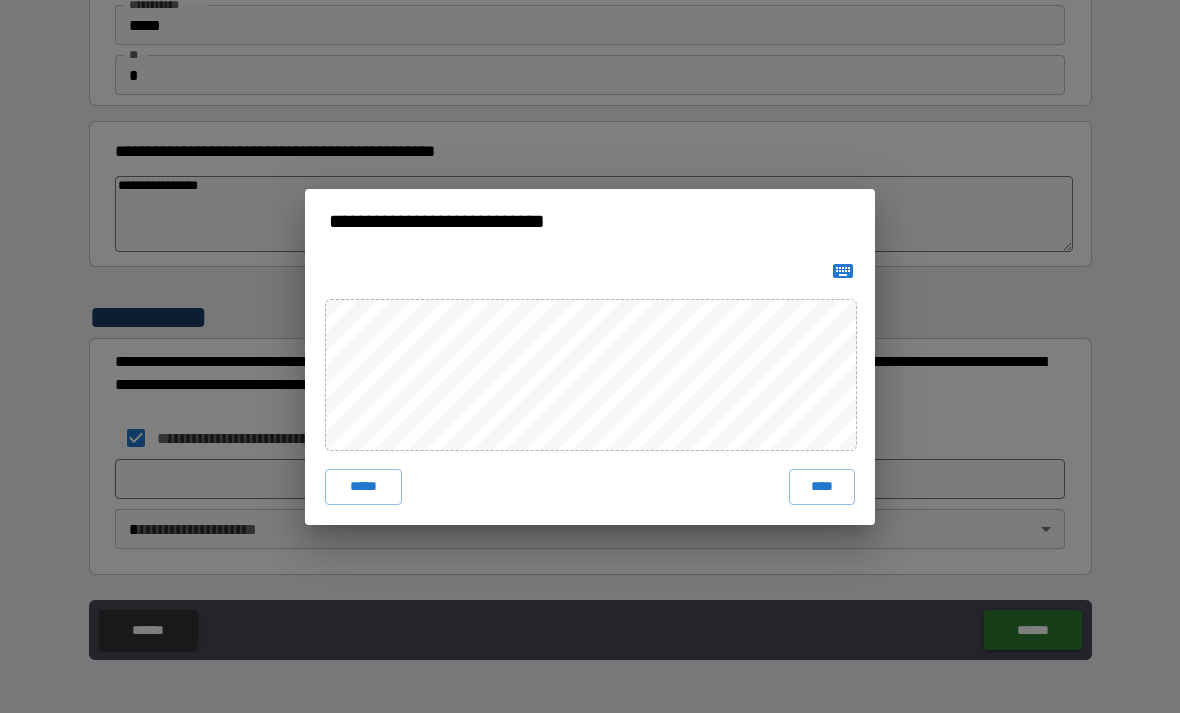 click on "****" at bounding box center (822, 487) 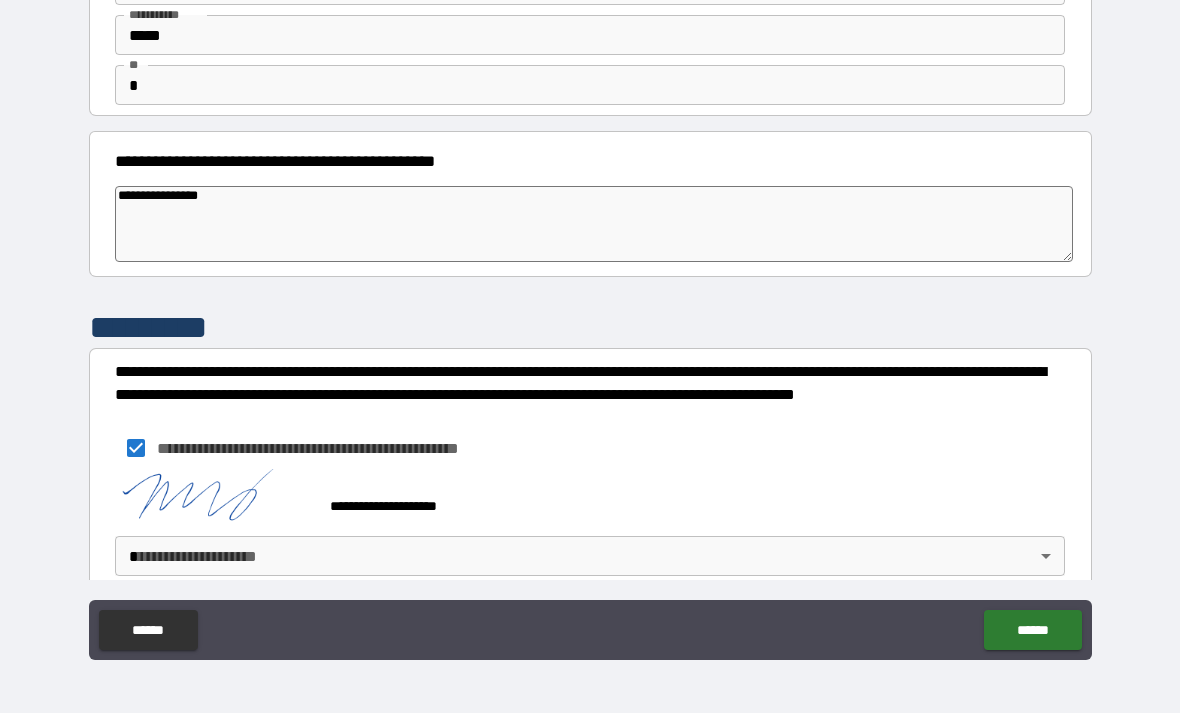 click on "**********" at bounding box center (590, 324) 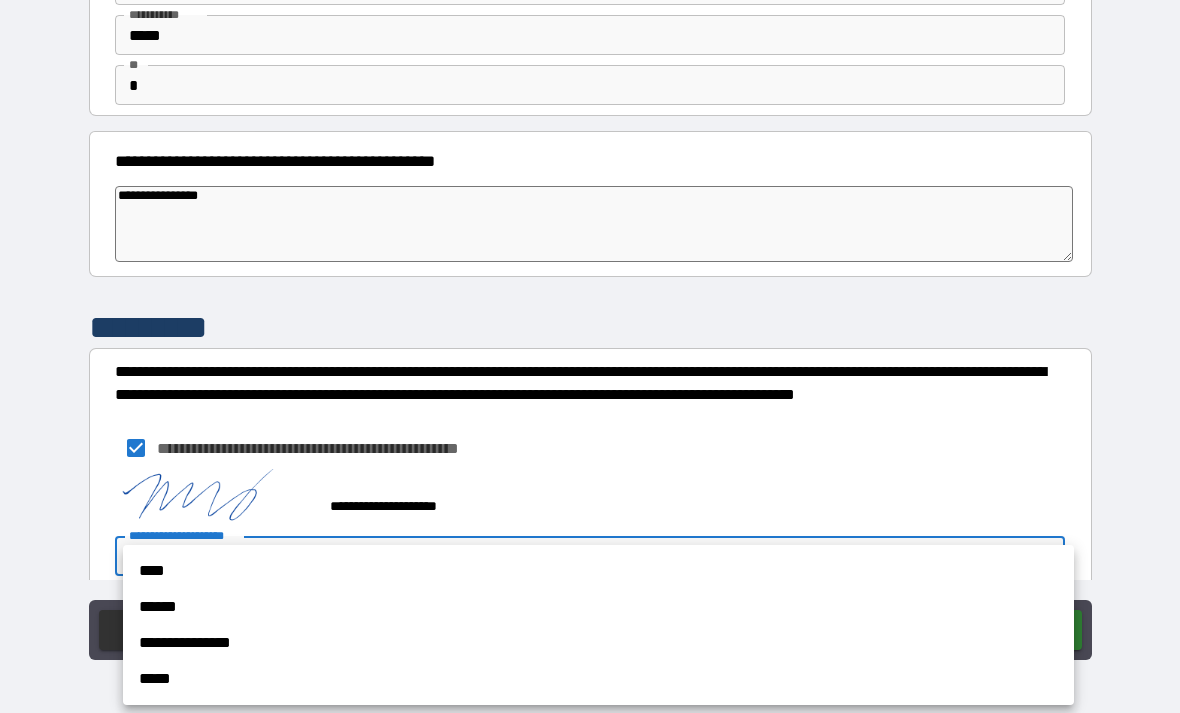 click on "*****" at bounding box center [598, 679] 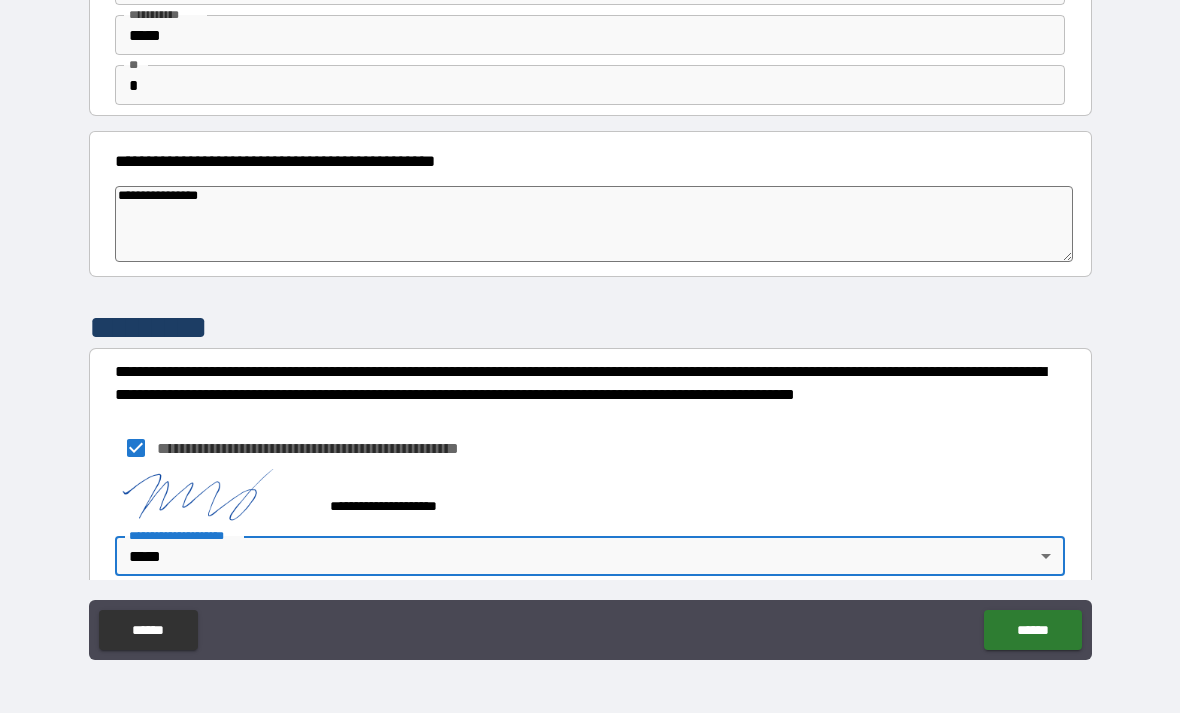 type on "*" 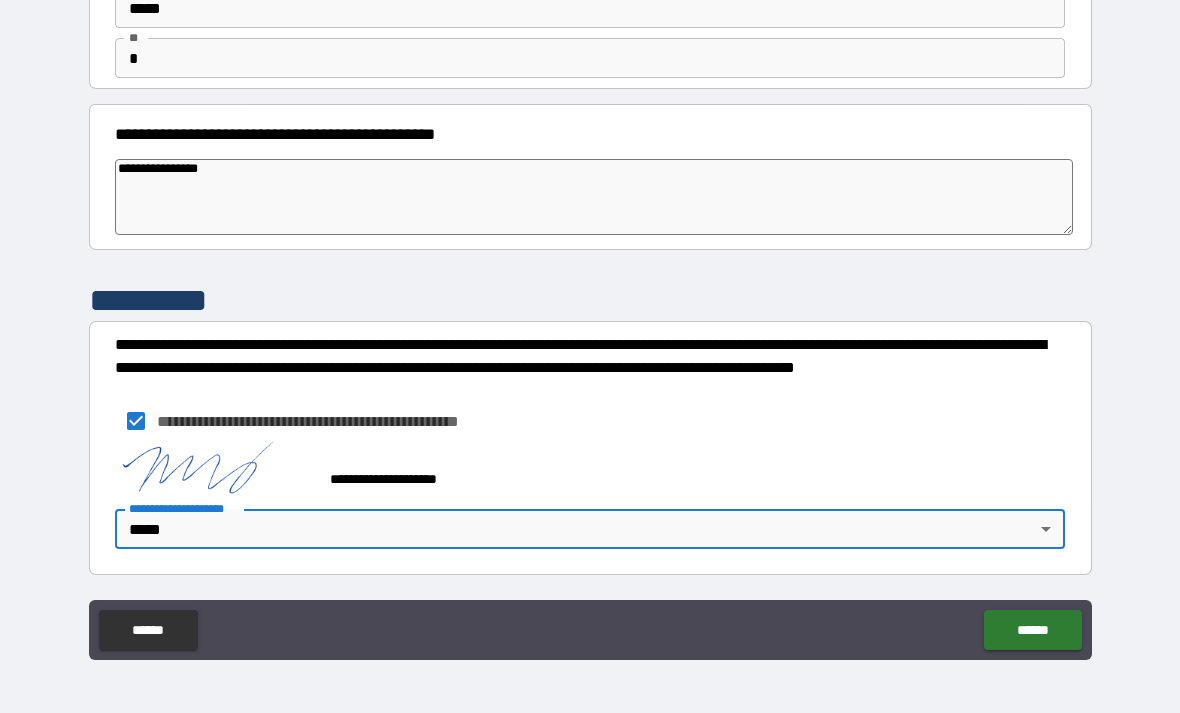 scroll, scrollTop: 143, scrollLeft: 0, axis: vertical 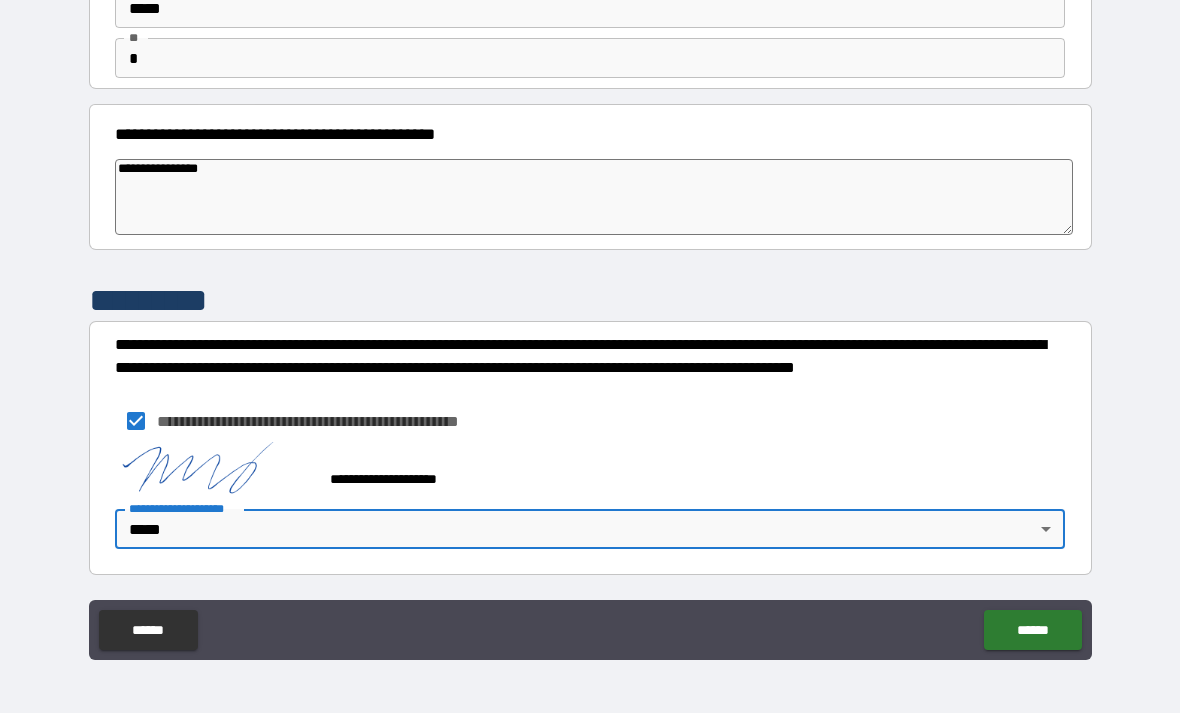 click on "******" at bounding box center [1032, 630] 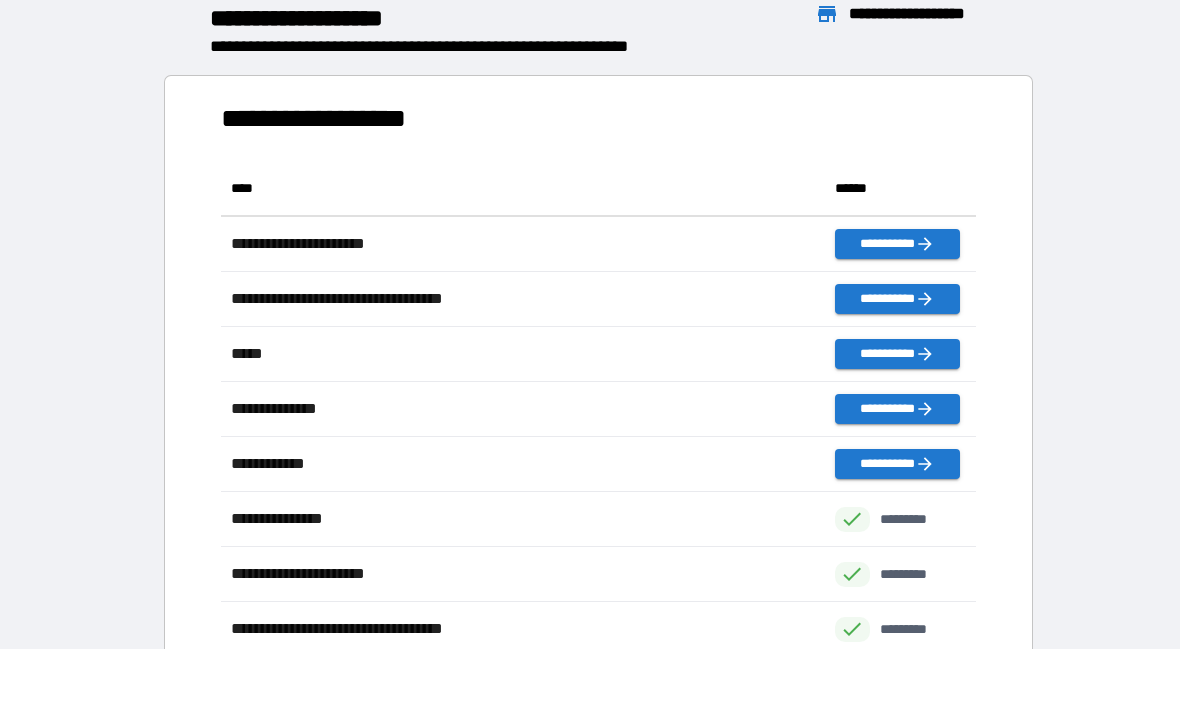 scroll, scrollTop: 1, scrollLeft: 1, axis: both 